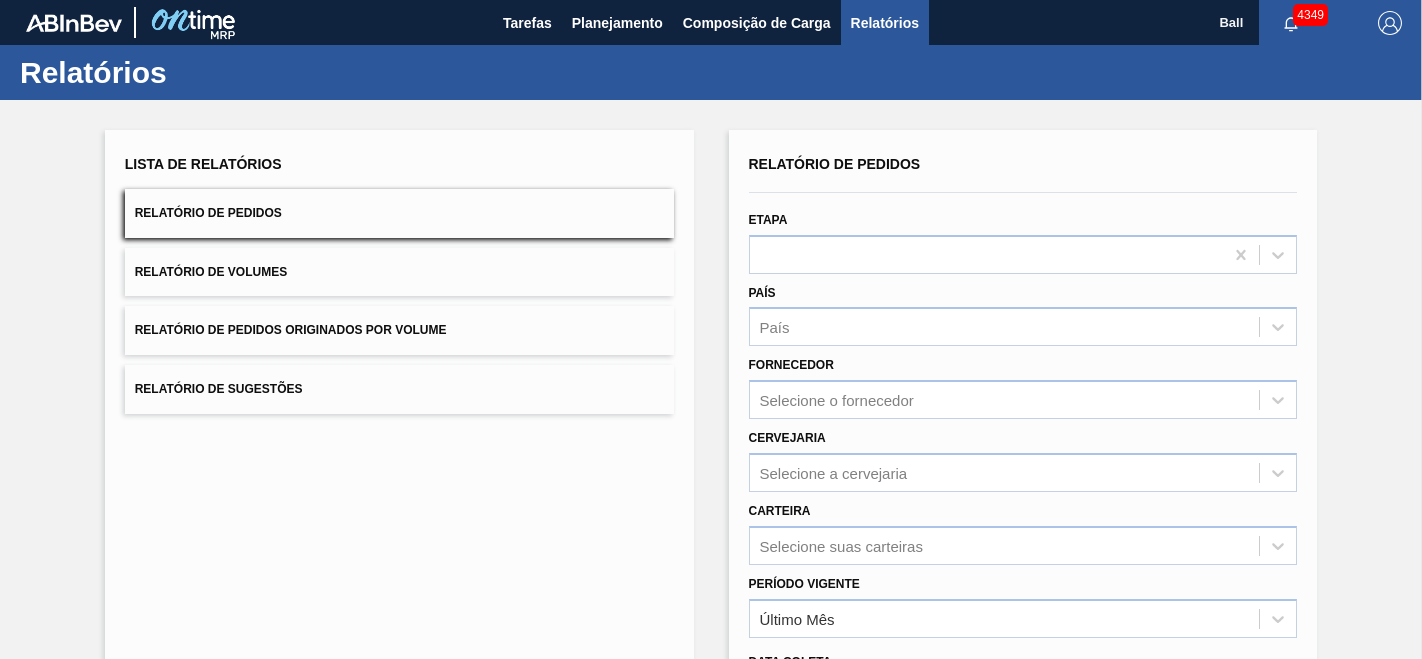 scroll, scrollTop: 0, scrollLeft: 0, axis: both 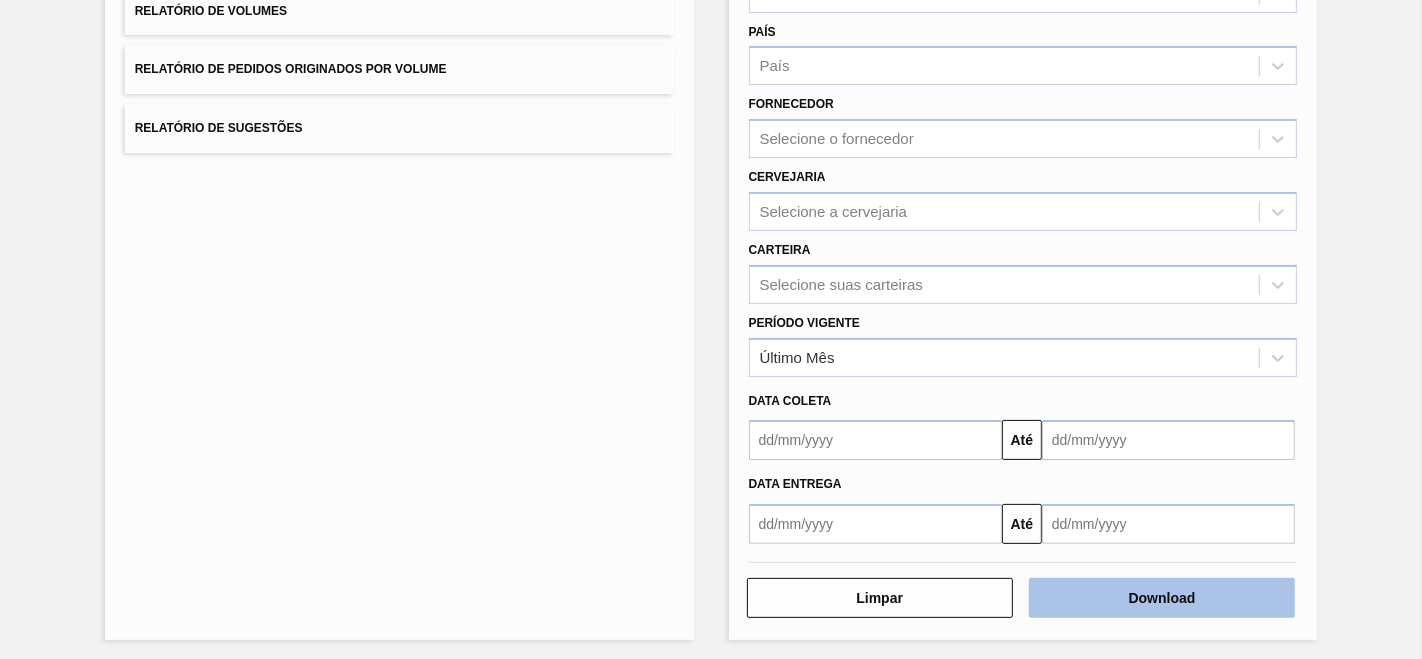 click on "Download" at bounding box center [1162, 598] 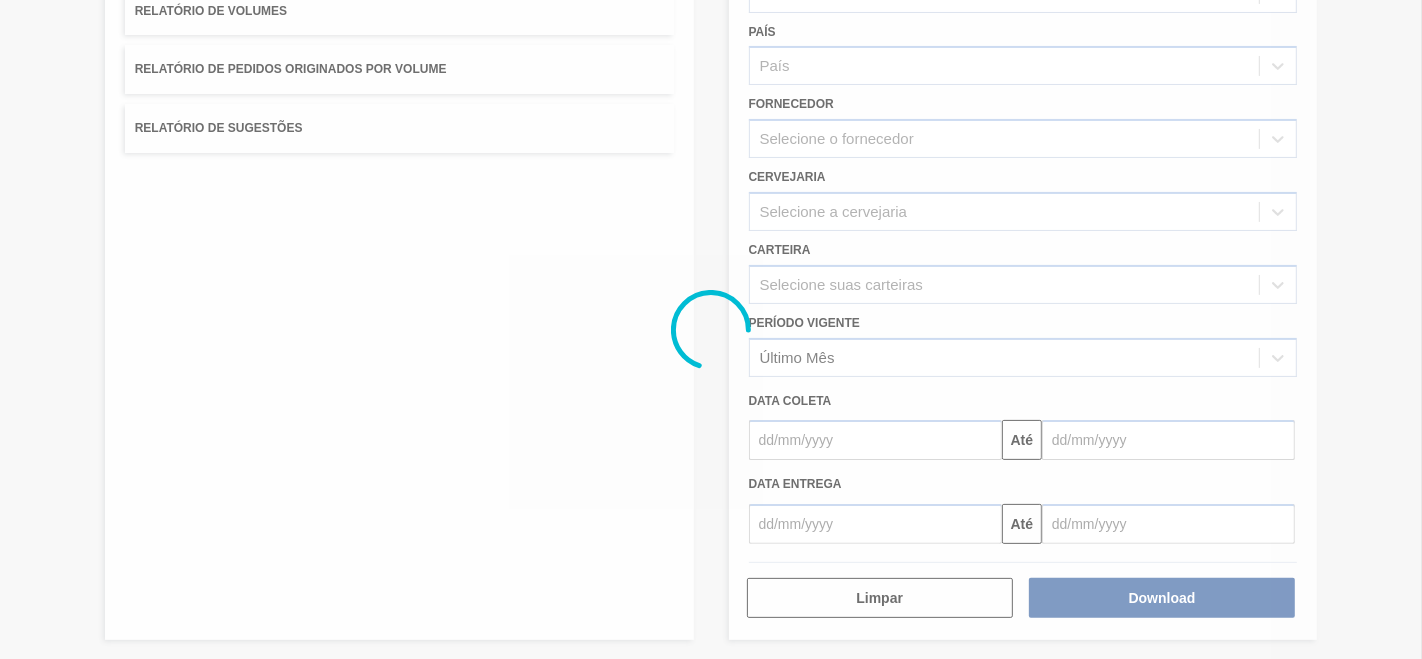 click at bounding box center (711, 329) 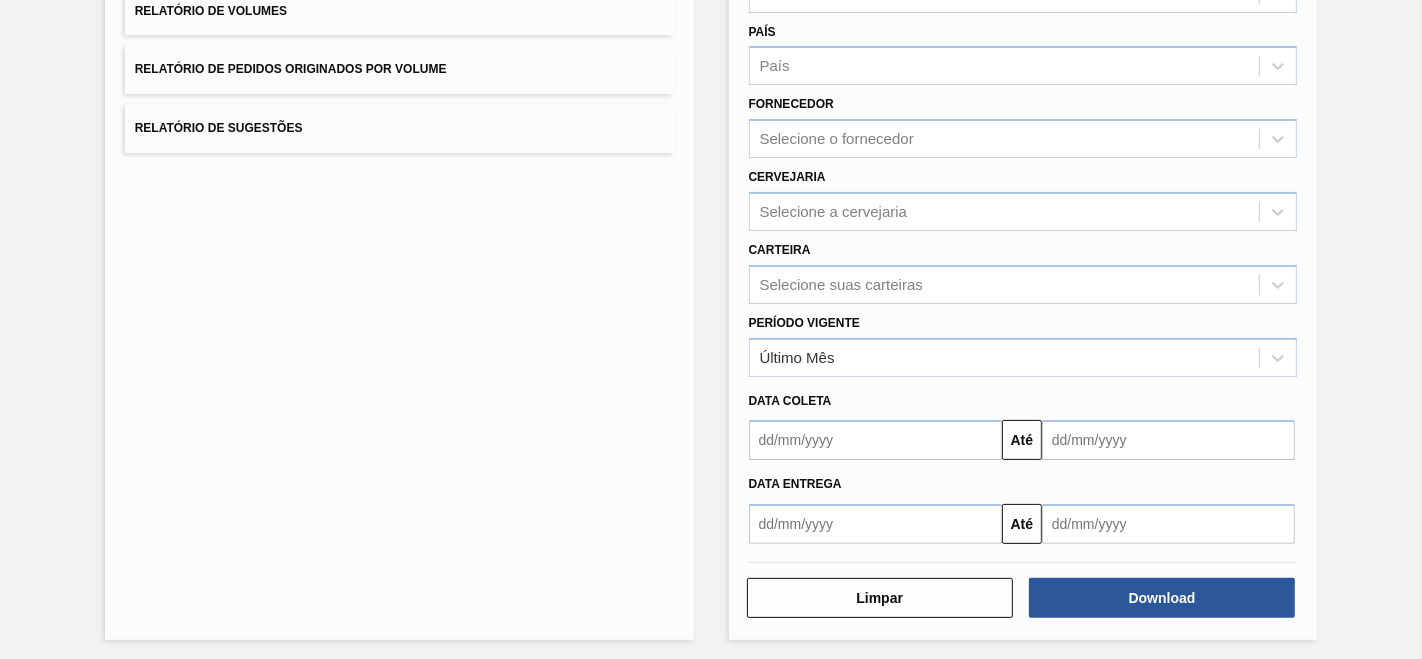 scroll, scrollTop: 0, scrollLeft: 0, axis: both 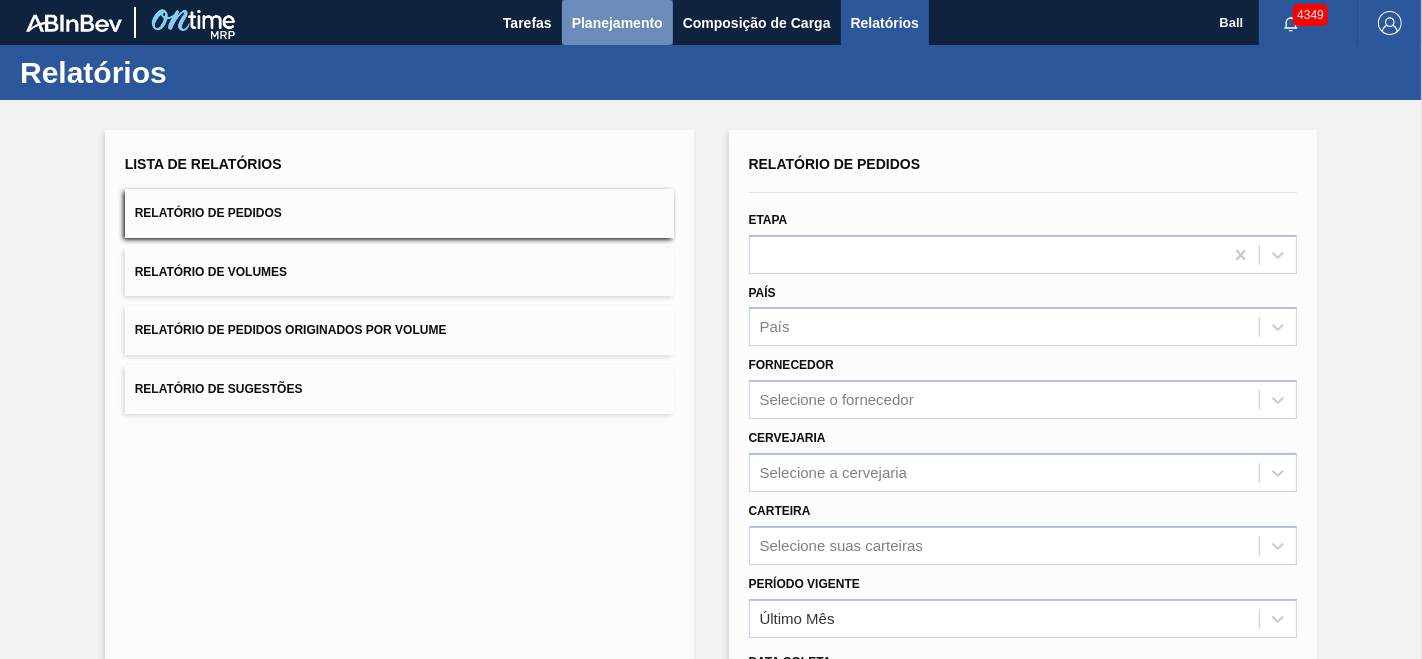 click on "Planejamento" at bounding box center (617, 23) 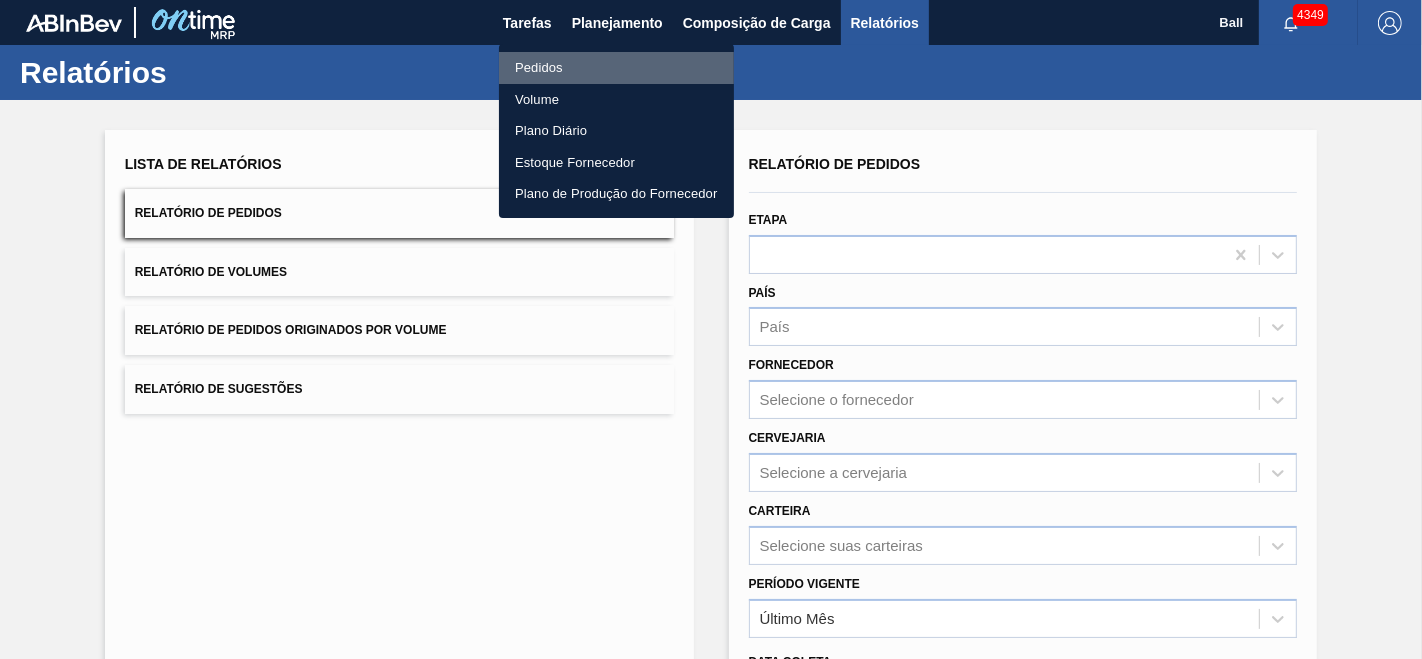 click on "Pedidos" at bounding box center [616, 68] 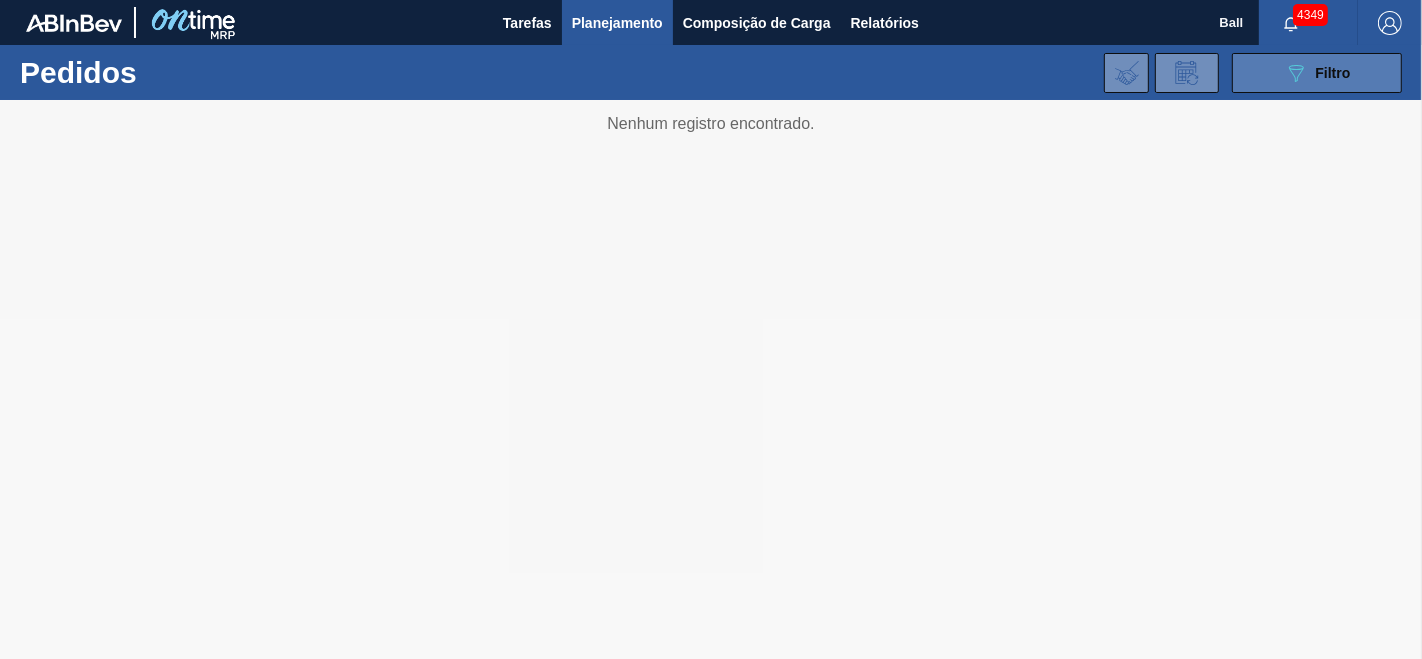 click on "089F7B8B-B2A5-4AFE-B5C0-19BA573D28AC Filtro" at bounding box center (1317, 73) 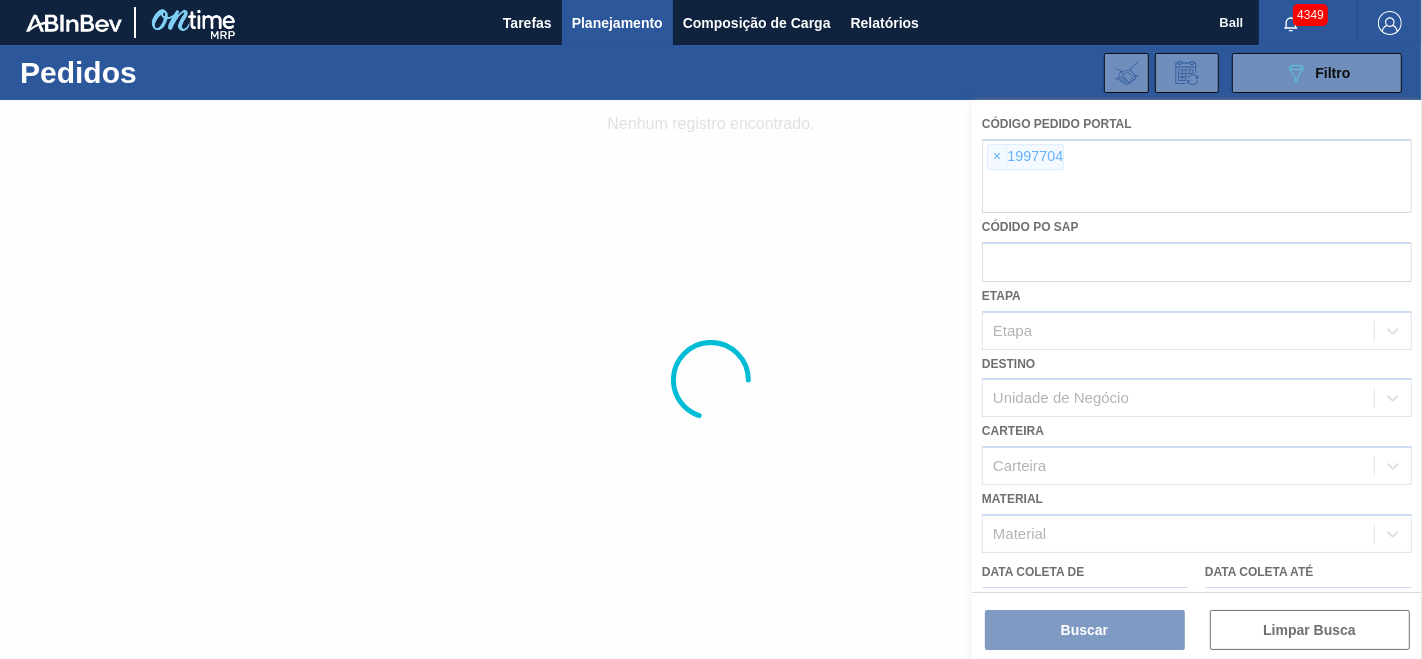click at bounding box center (711, 379) 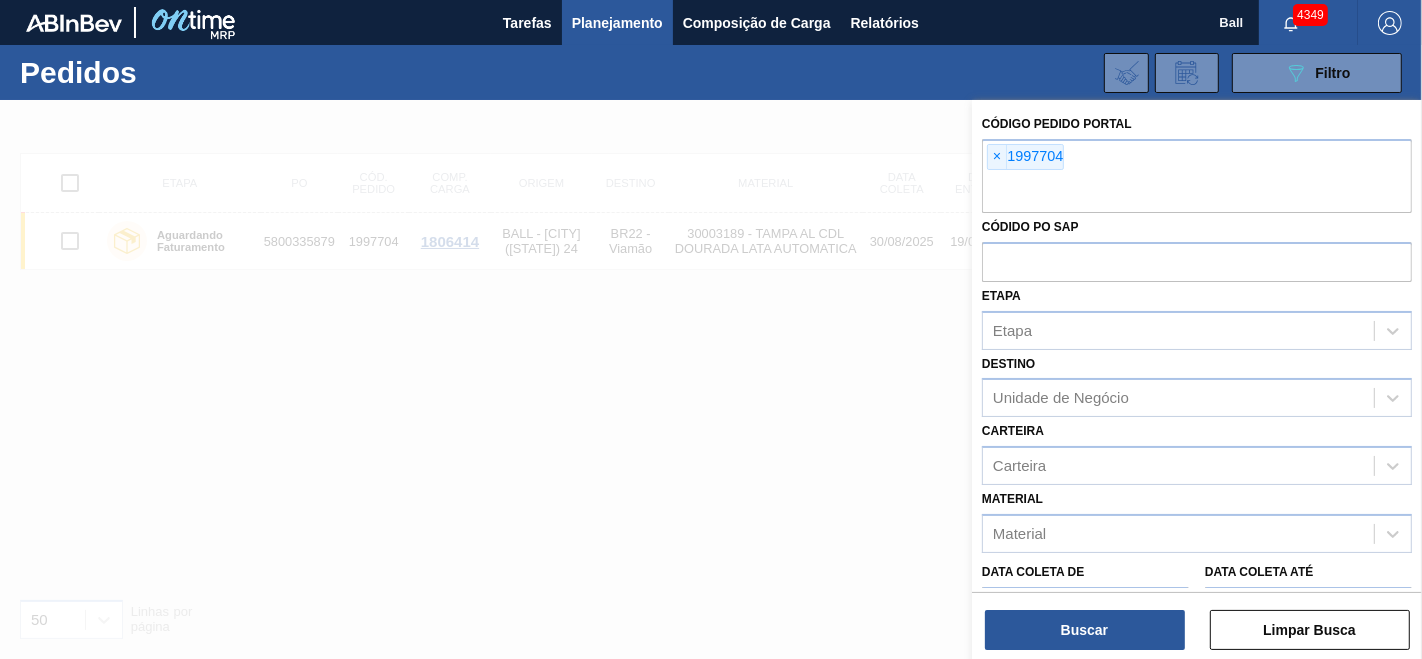 click on "×" at bounding box center [997, 157] 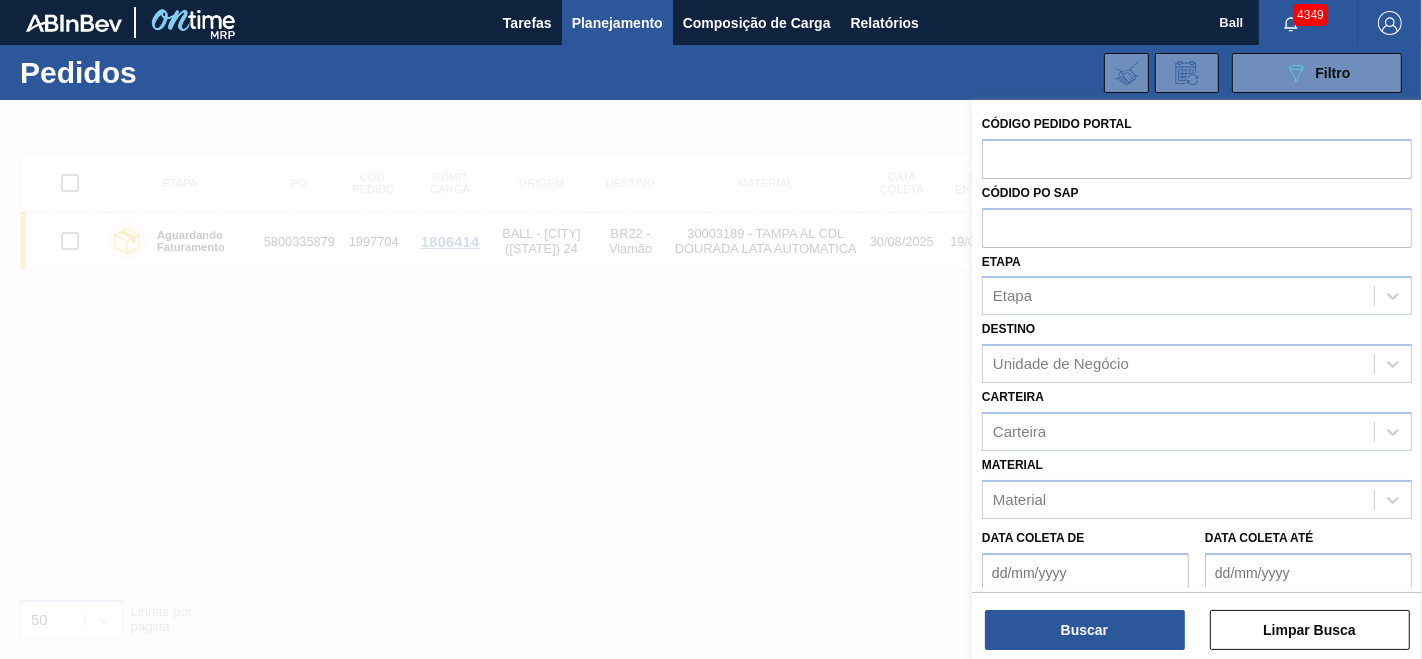 paste on "2000601" 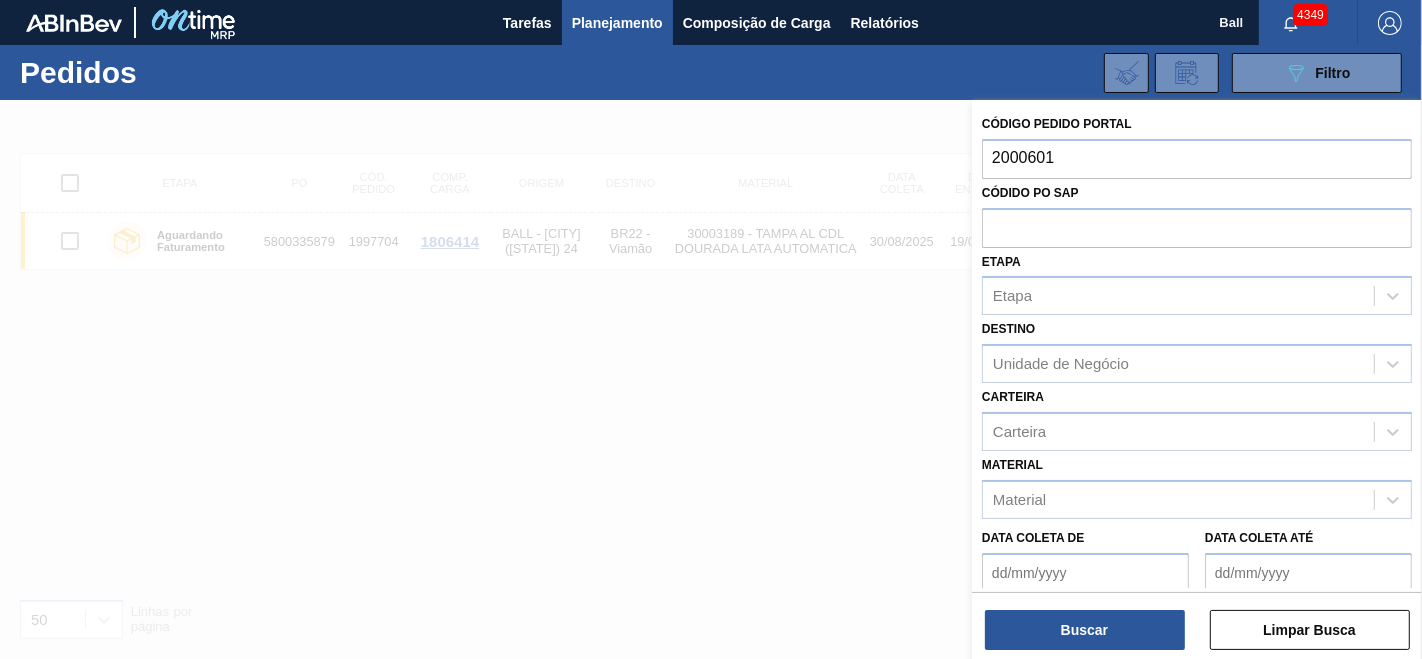 type 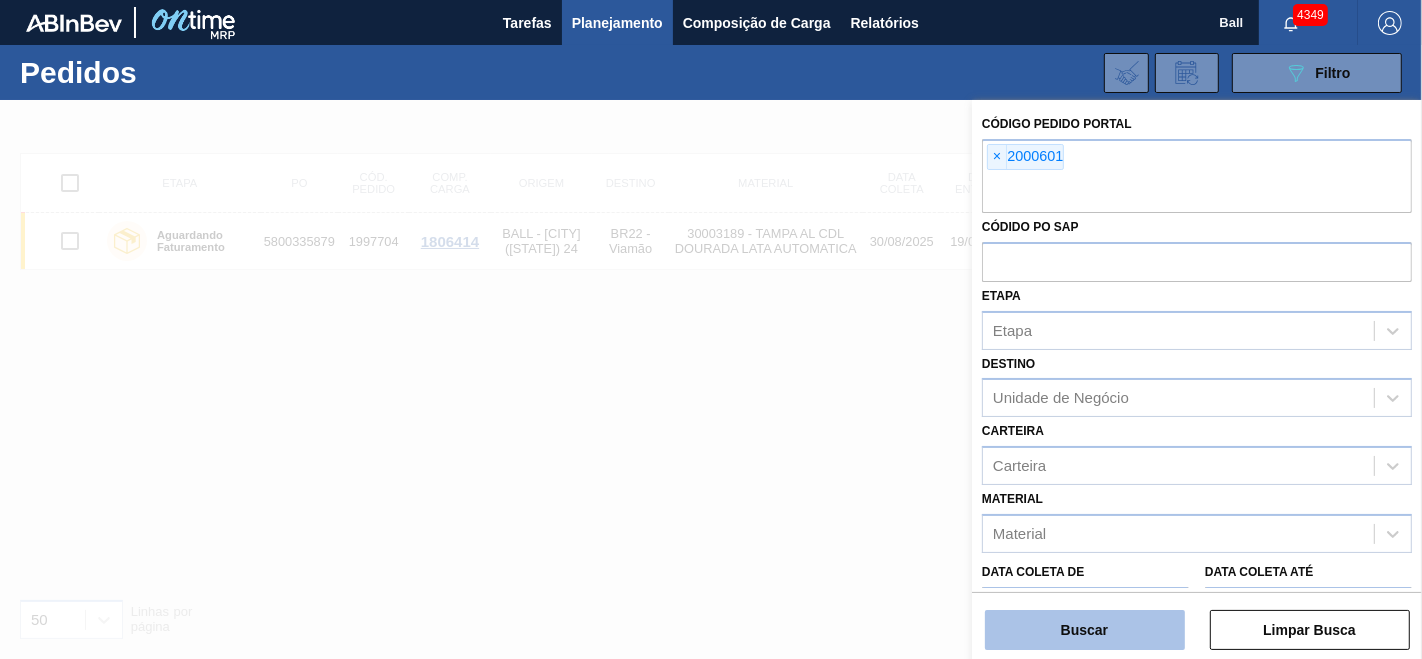 click on "Buscar" at bounding box center [1085, 630] 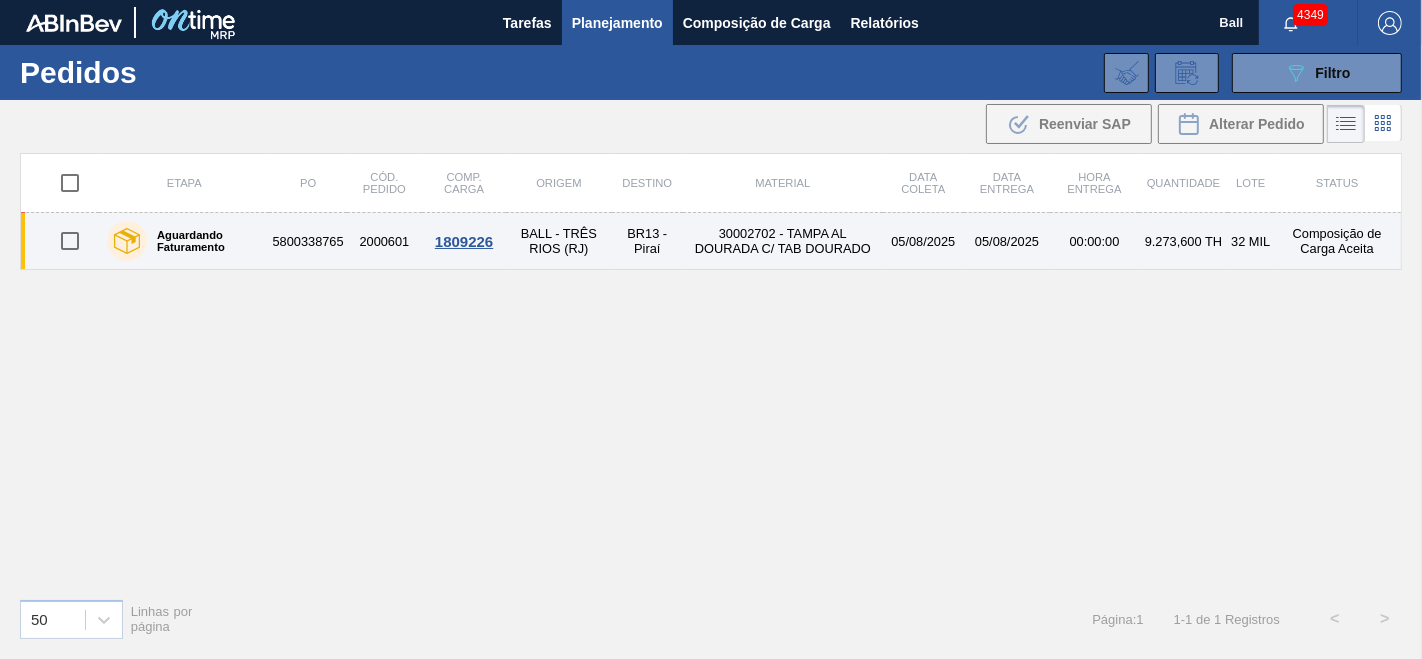 click on "05/08/2025" at bounding box center [1007, 241] 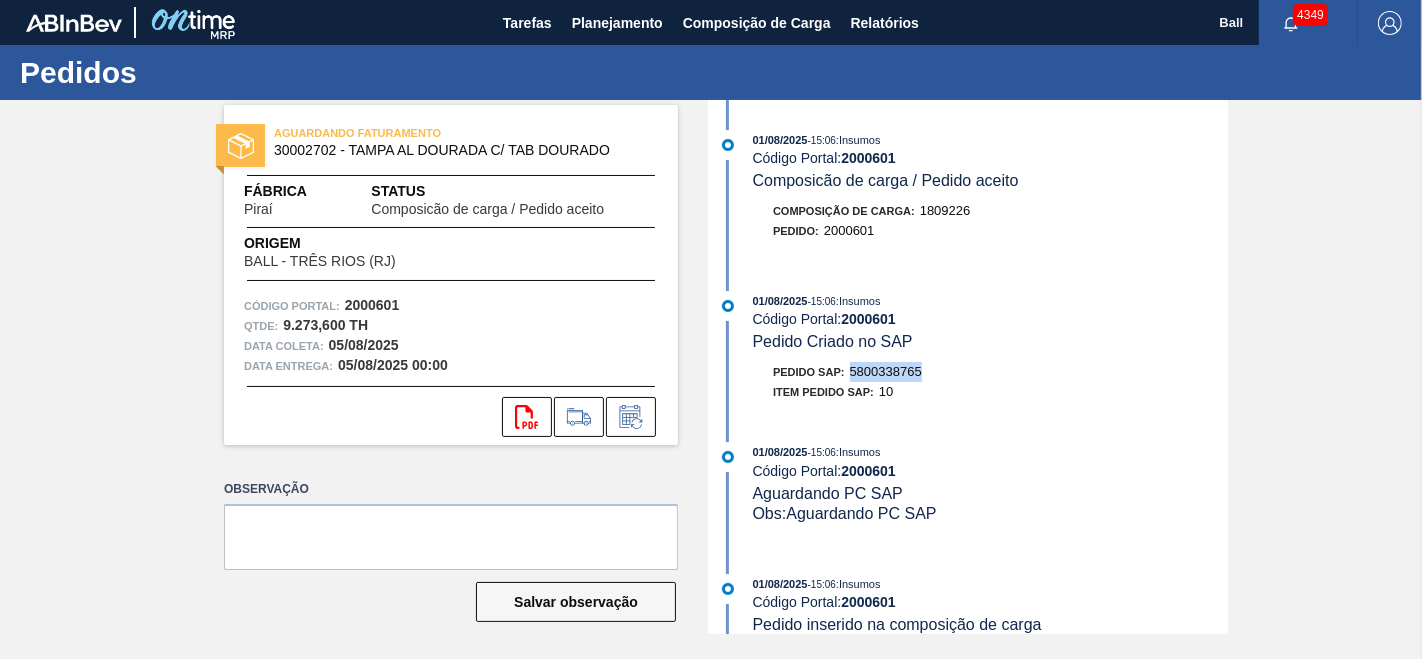drag, startPoint x: 930, startPoint y: 381, endPoint x: 848, endPoint y: 388, distance: 82.29824 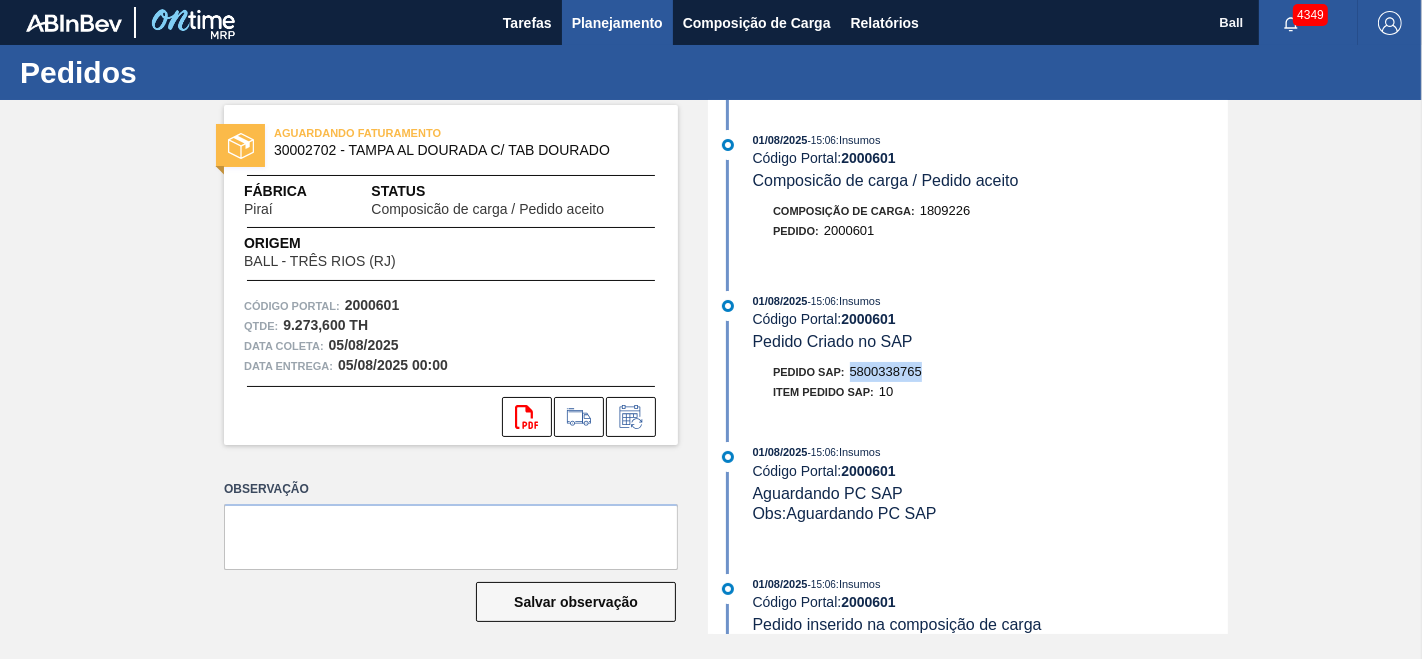 click on "Planejamento" at bounding box center (617, 23) 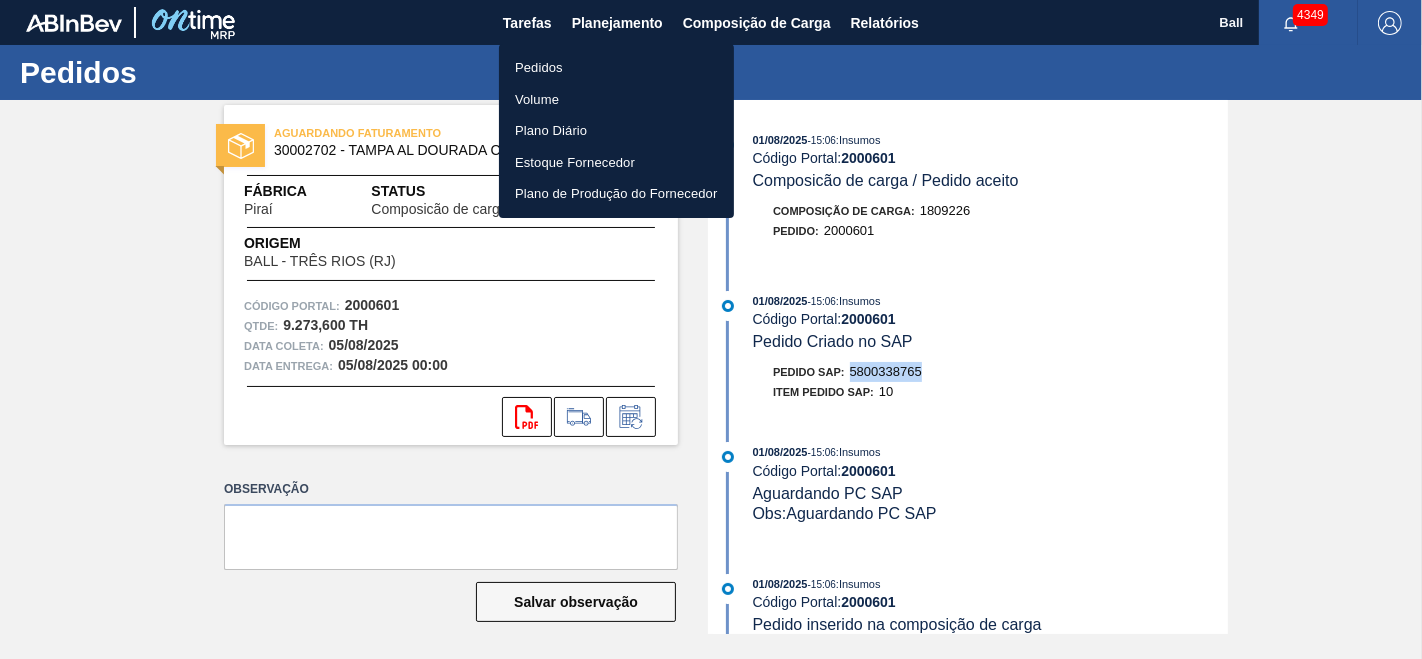 click on "Pedidos" at bounding box center (616, 68) 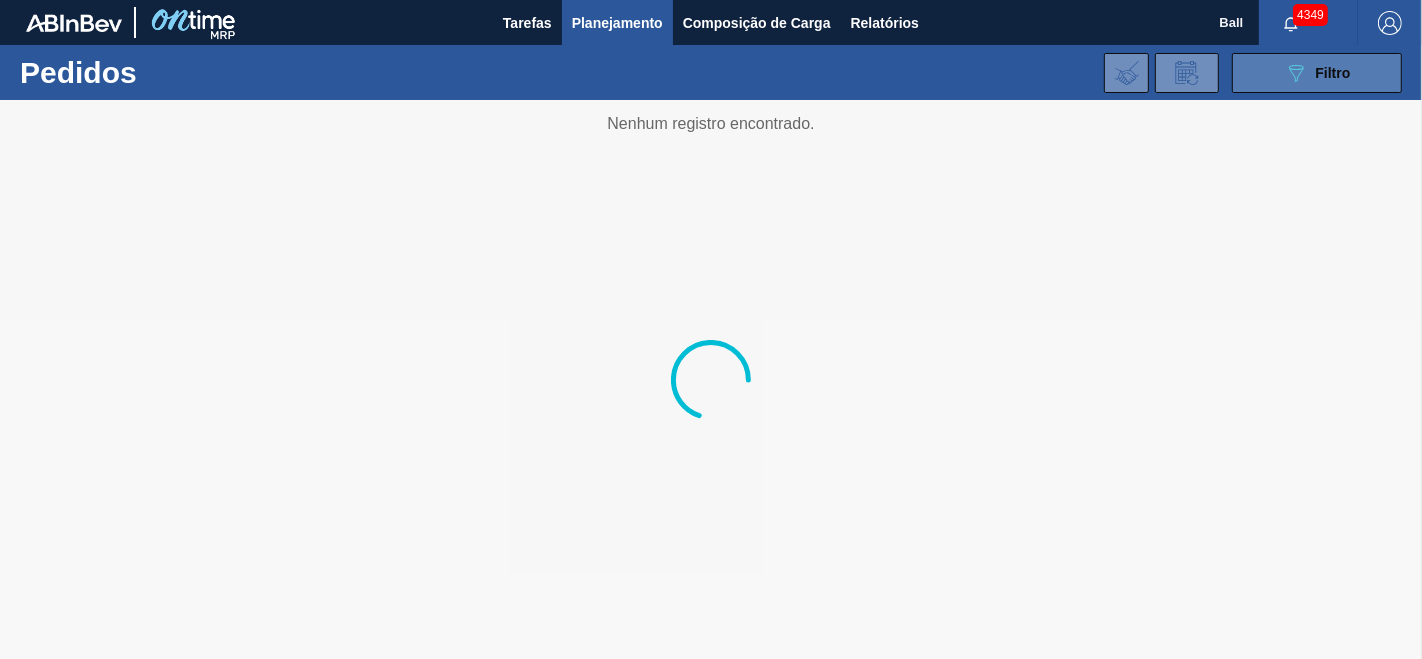 click on "089F7B8B-B2A5-4AFE-B5C0-19BA573D28AC Filtro" at bounding box center [1317, 73] 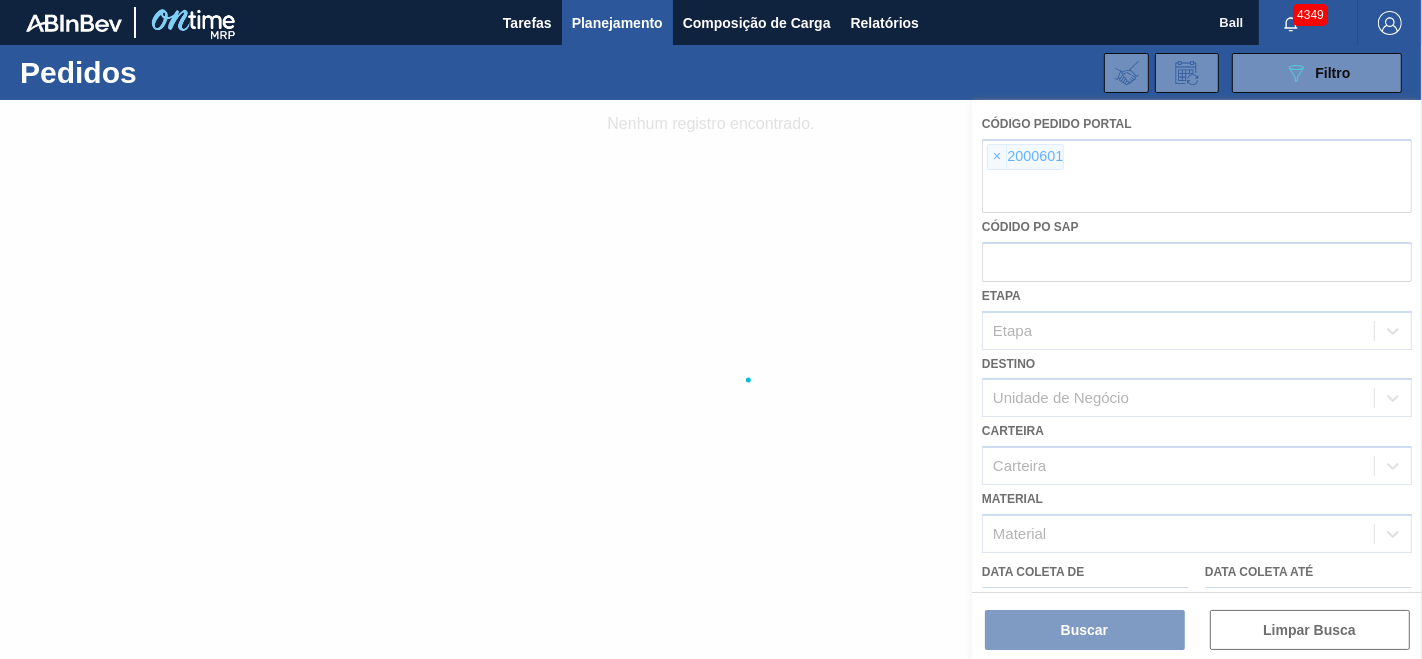 click at bounding box center (711, 379) 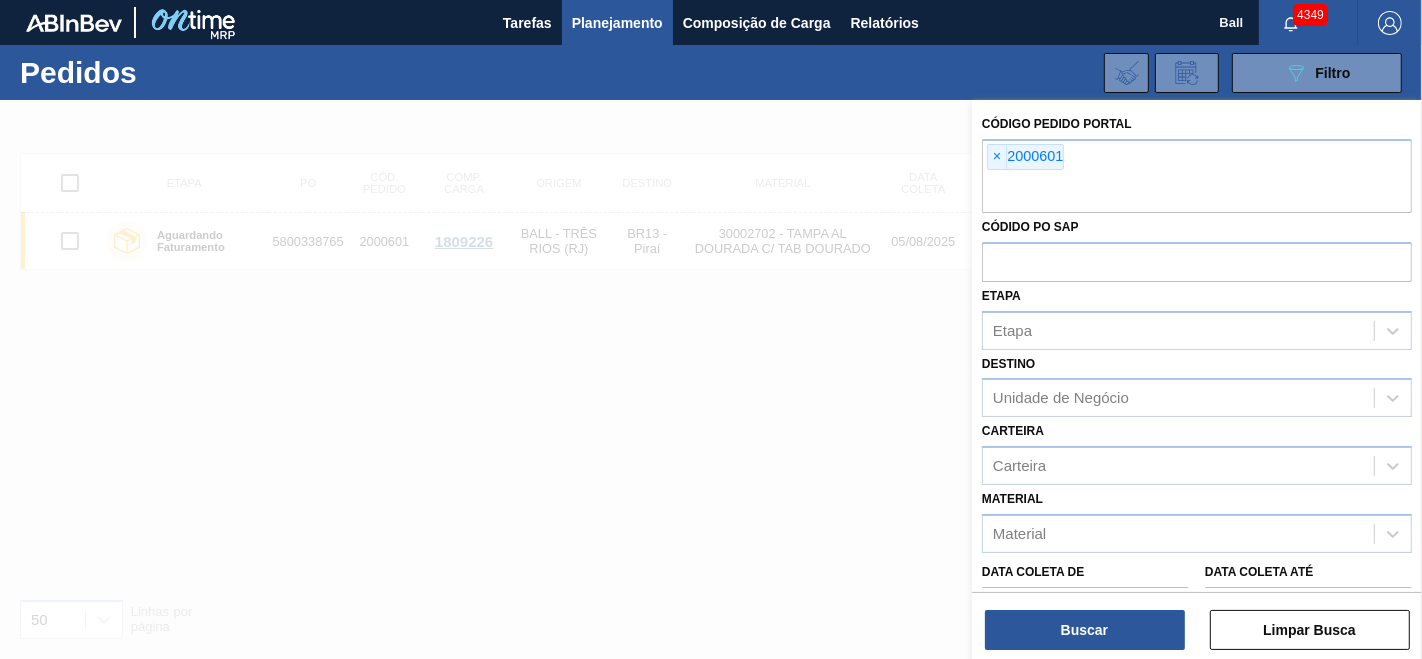 click on "×" at bounding box center (997, 157) 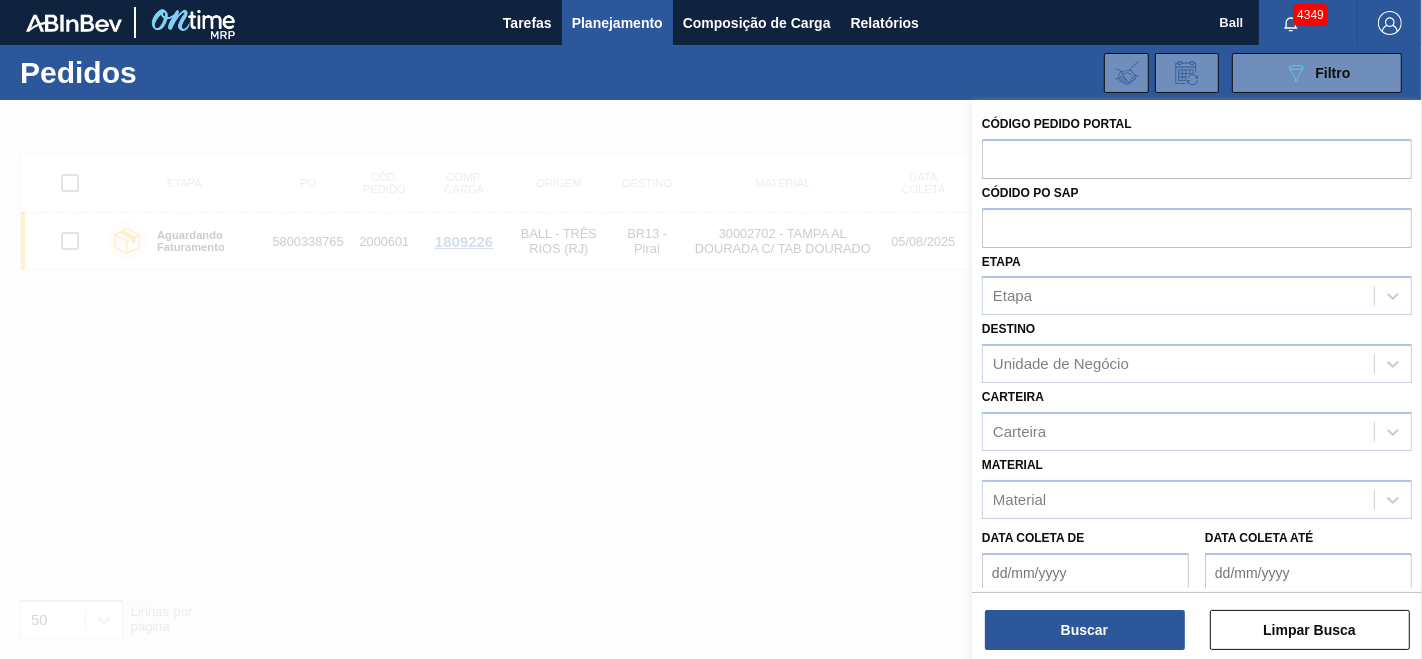 paste on "1997696" 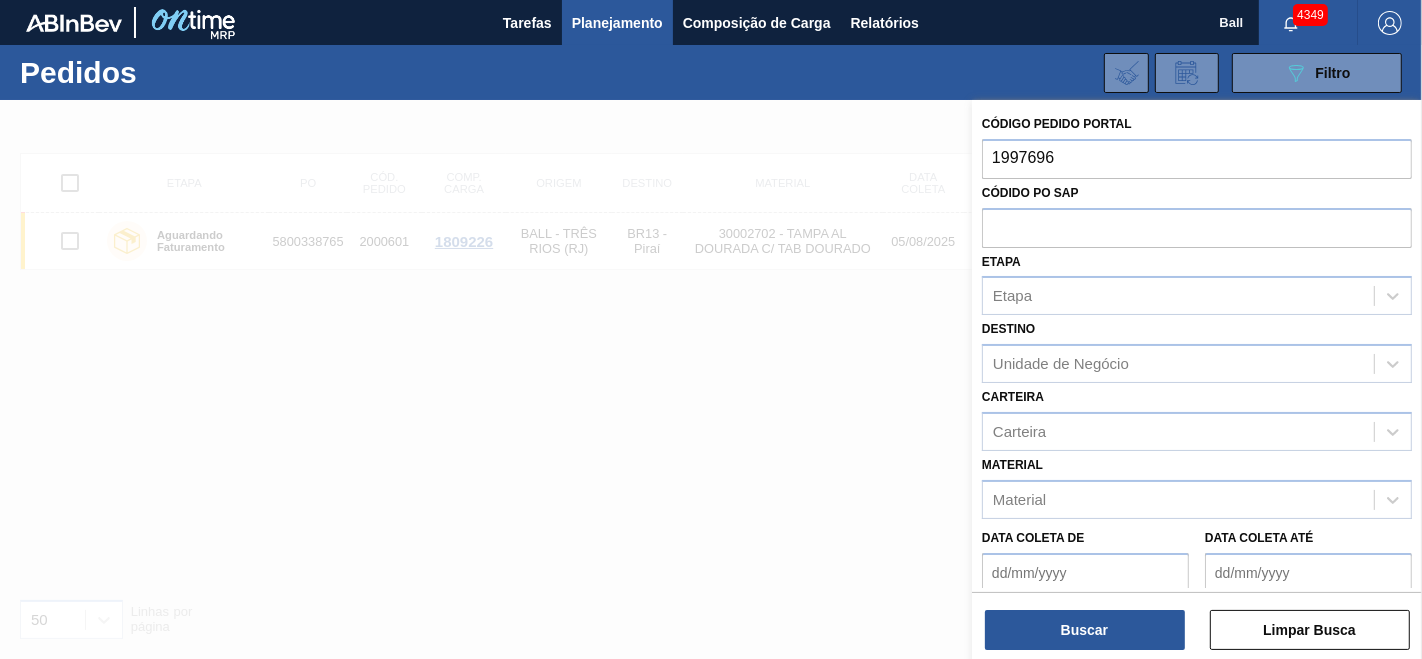 type on "1997696" 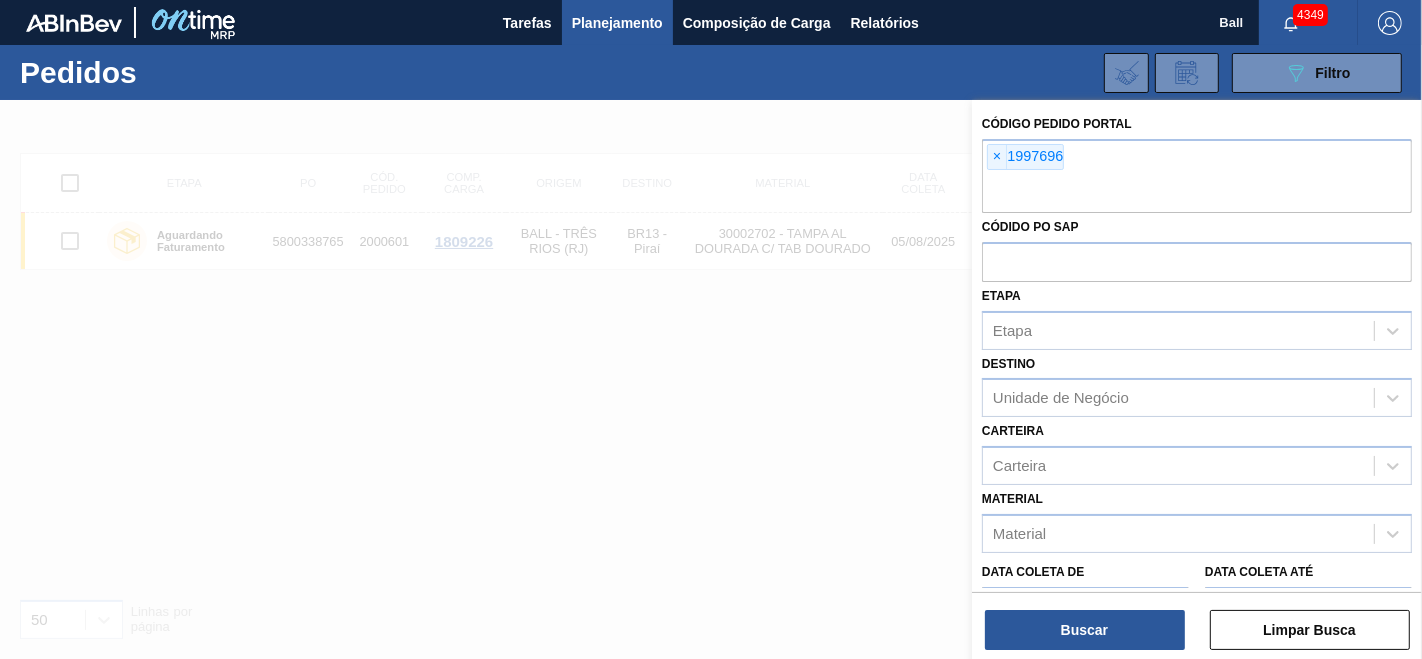 click on "Código Pedido Portal  ×  1997696 Códido PO SAP Etapa Etapa Destino Unidade de Negócio Carteira Carteira Material Material Data coleta de Data coleta até Data de Entrega de Data de Entrega até Hora entrega de Hora entrega até Mostrar itens pendentes Buscar Limpar Busca" at bounding box center [1197, 381] 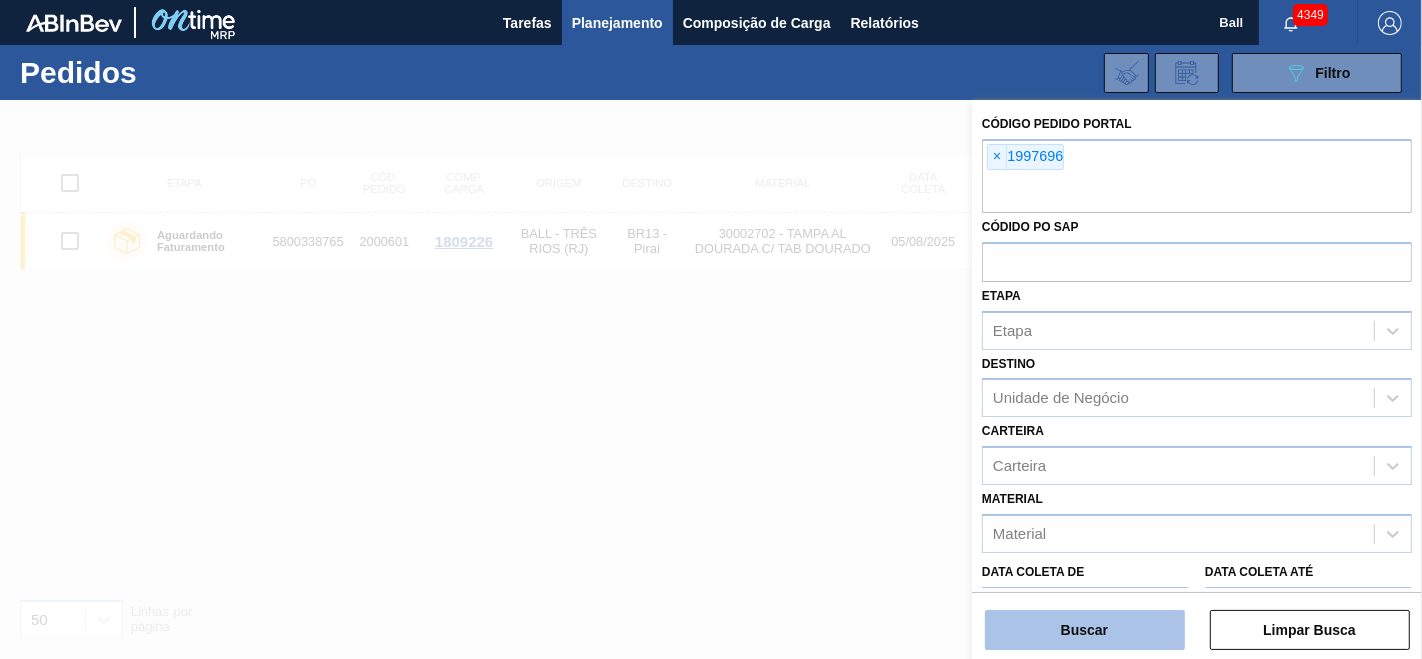 click on "Buscar" at bounding box center [1085, 630] 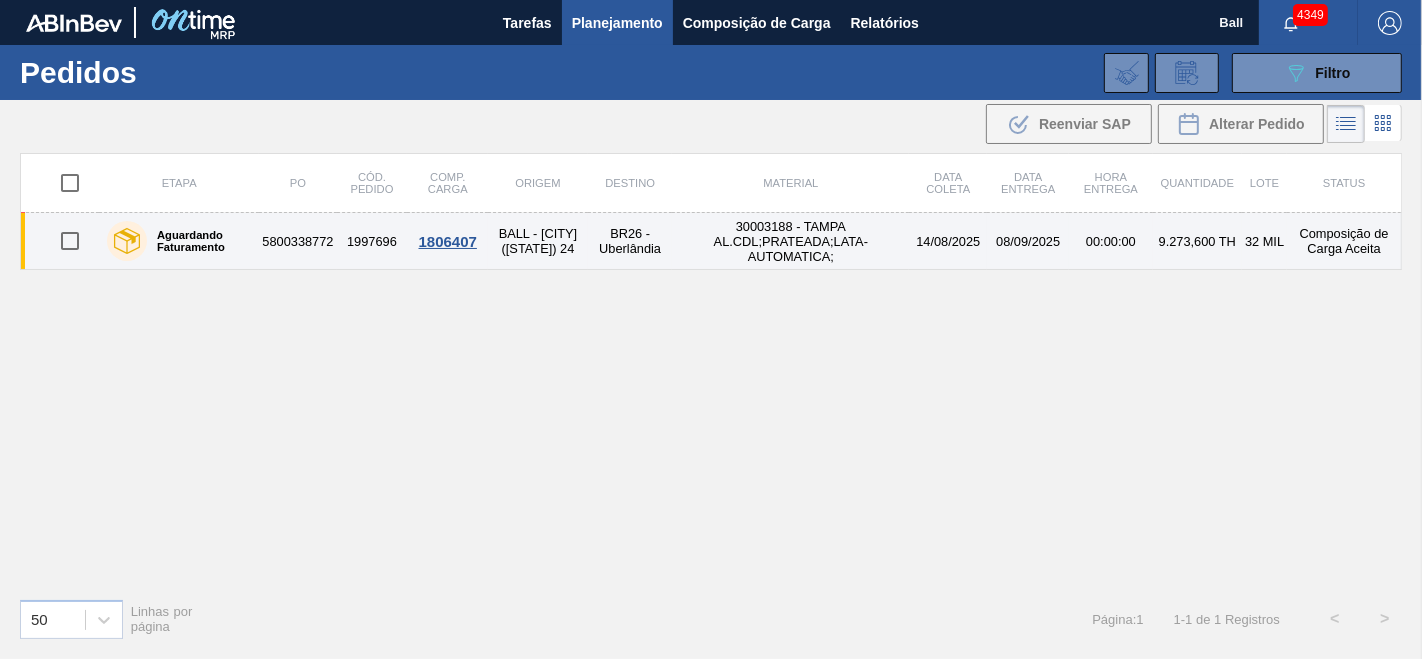 click on "08/09/2025" at bounding box center (1028, 241) 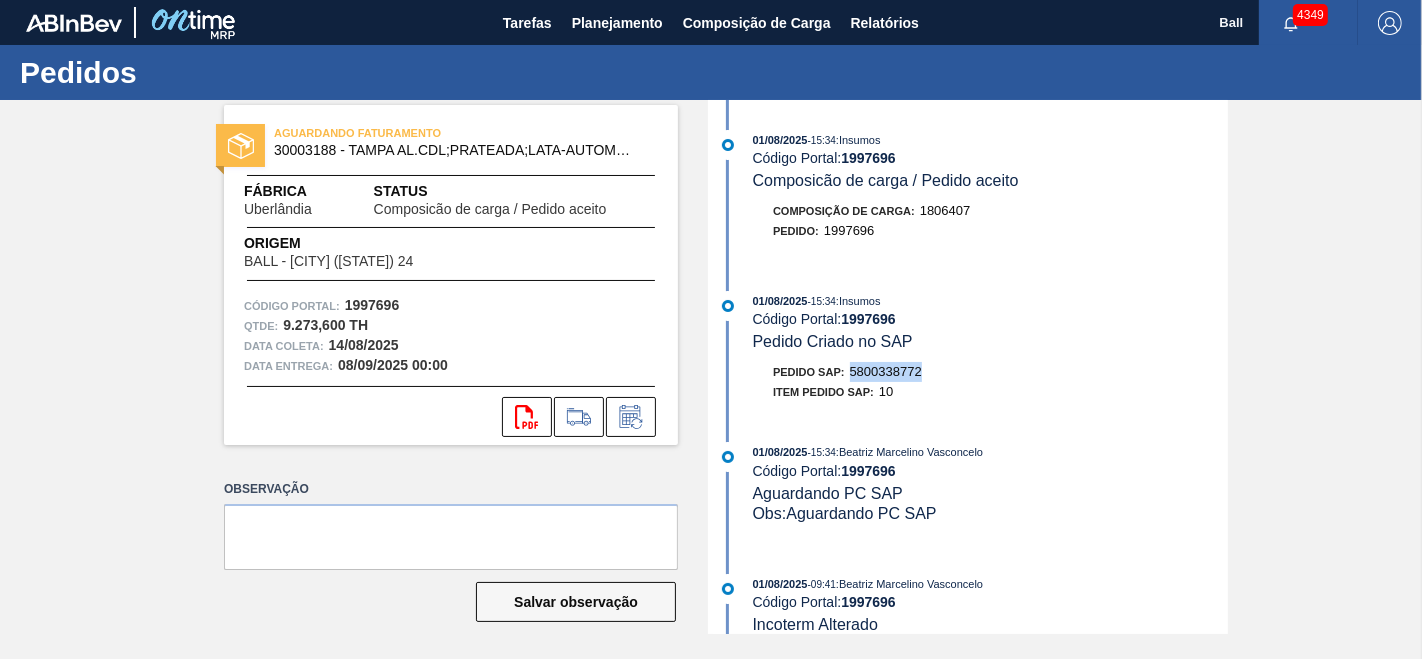 drag, startPoint x: 927, startPoint y: 374, endPoint x: 848, endPoint y: 380, distance: 79.22752 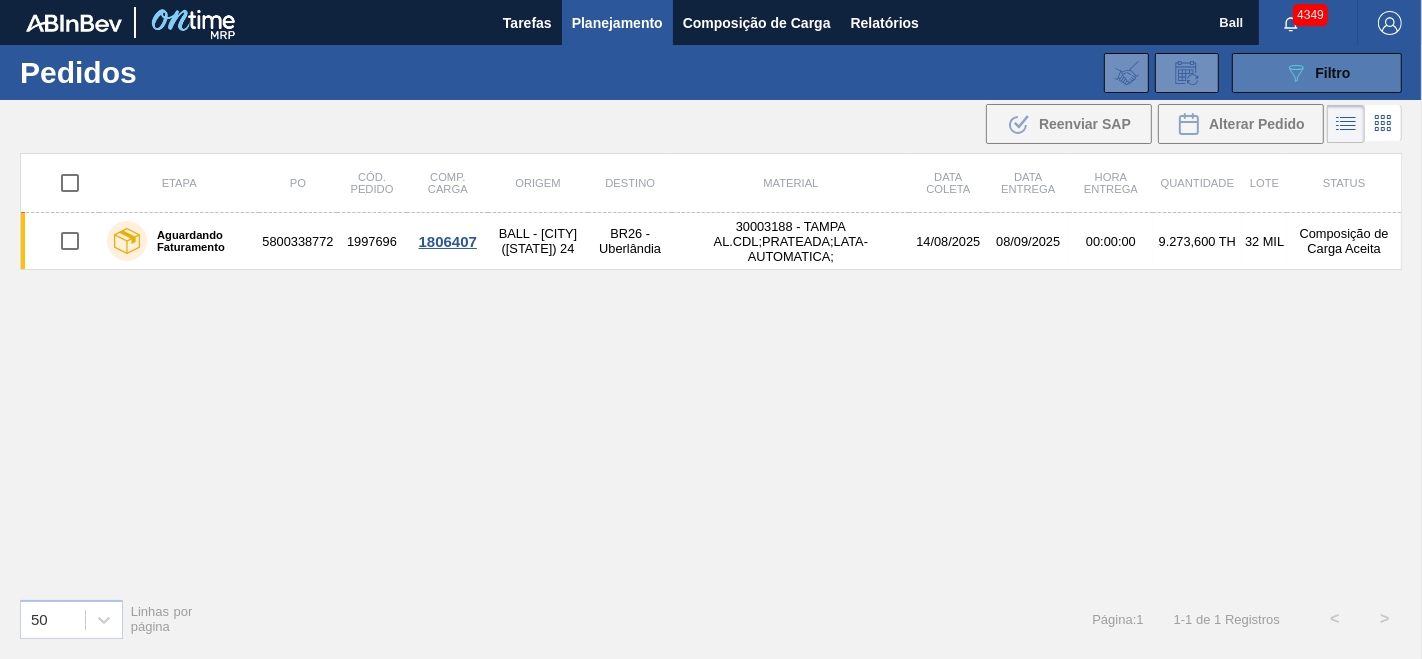 click on "Filtro" at bounding box center (1333, 73) 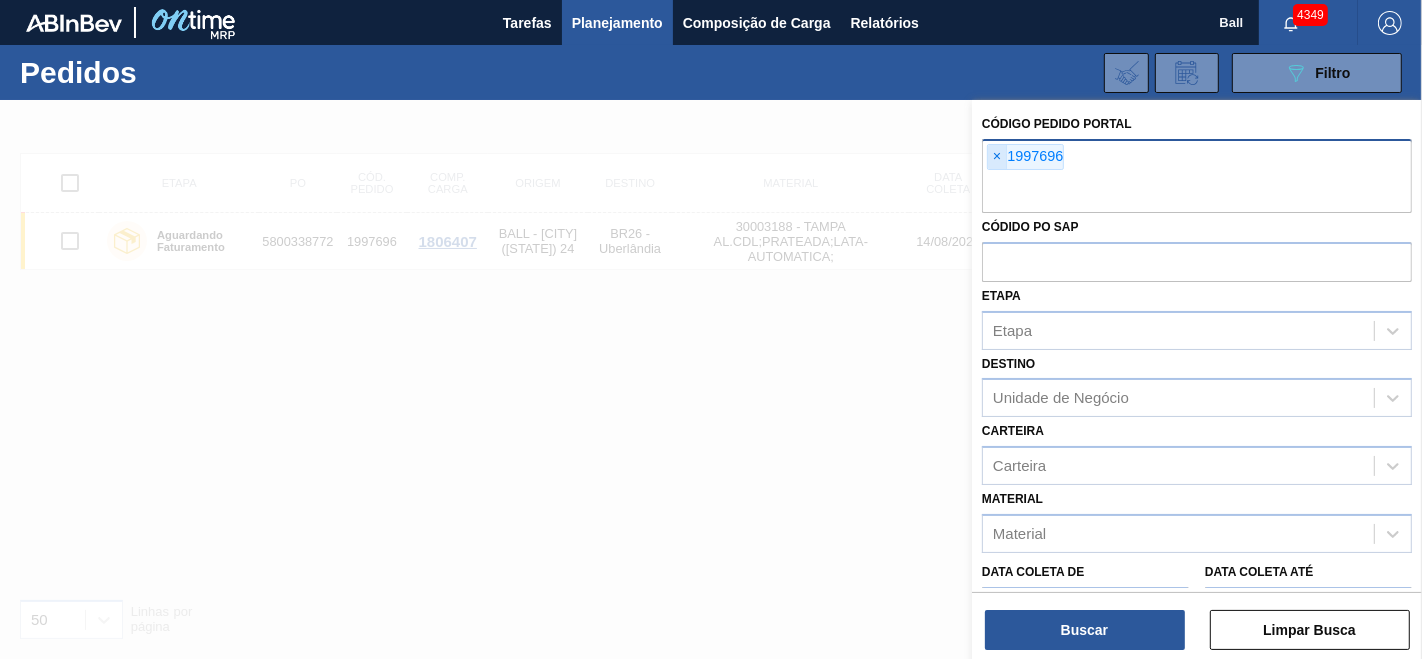 click on "×" at bounding box center [997, 157] 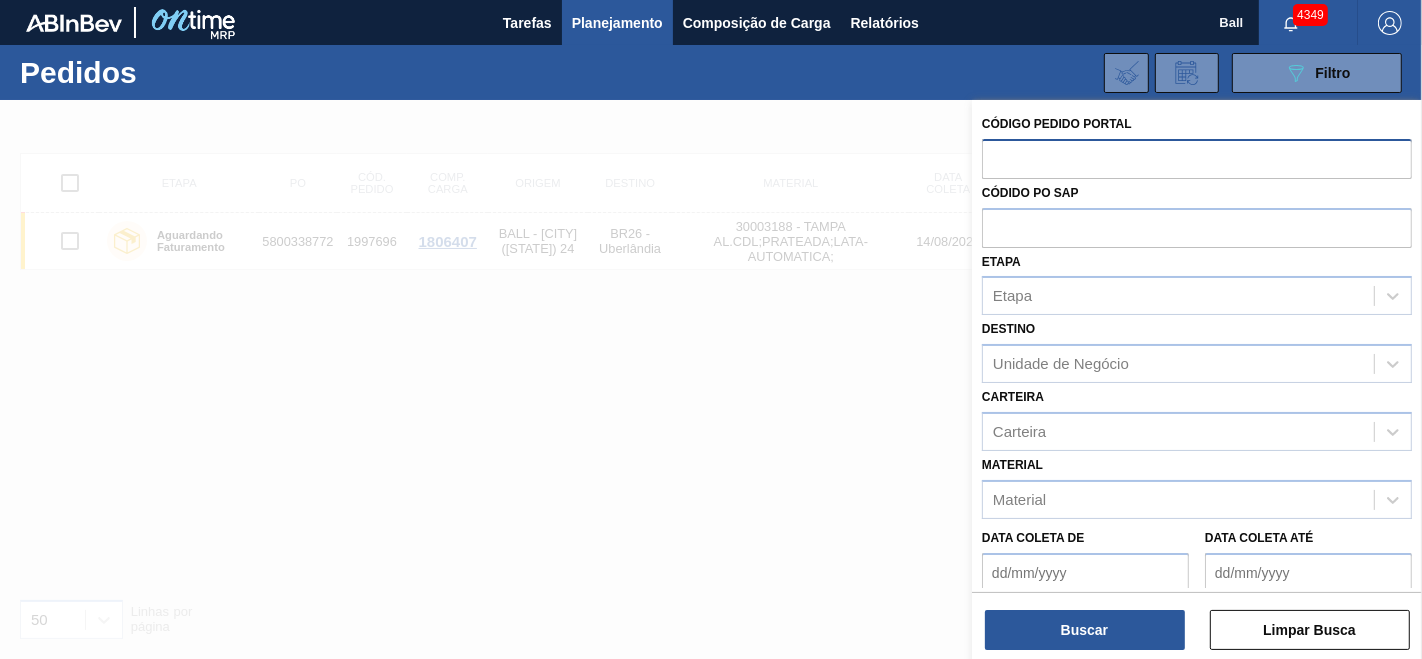 paste on "1996893" 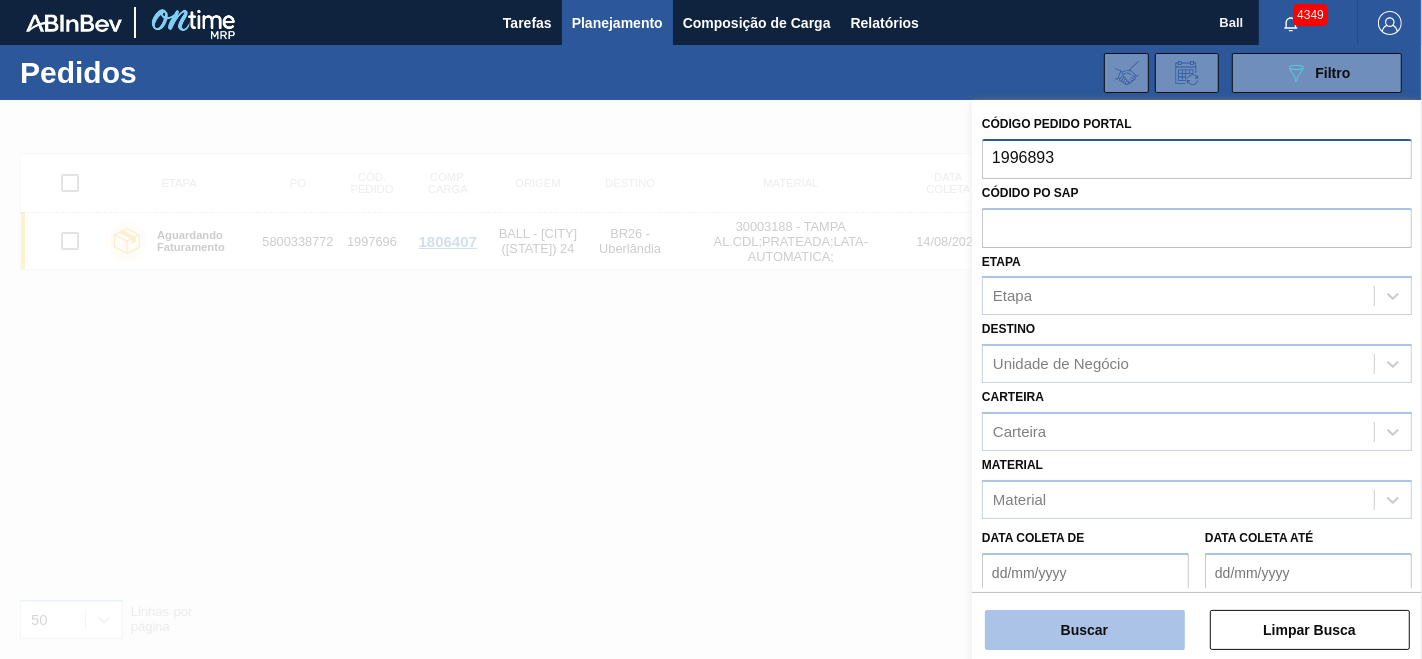type on "1996893" 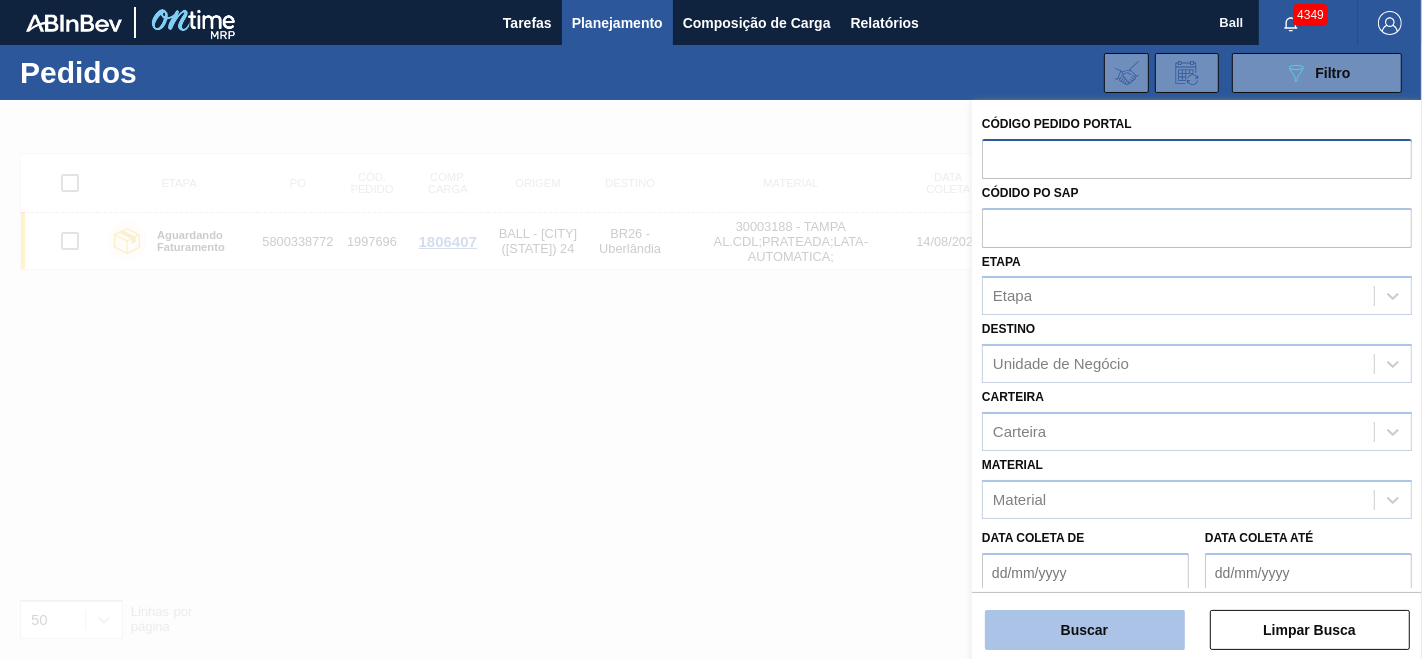 click on "Buscar" at bounding box center (1085, 630) 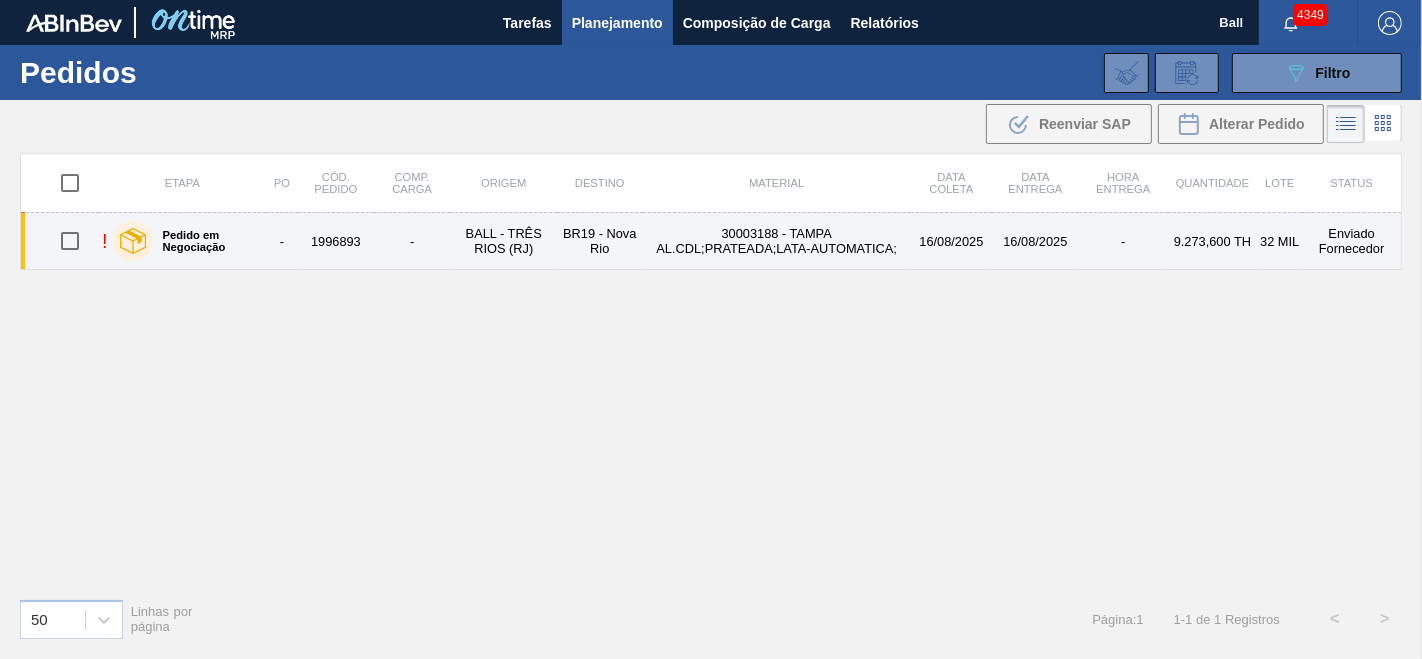 click on "16/08/2025" at bounding box center (951, 241) 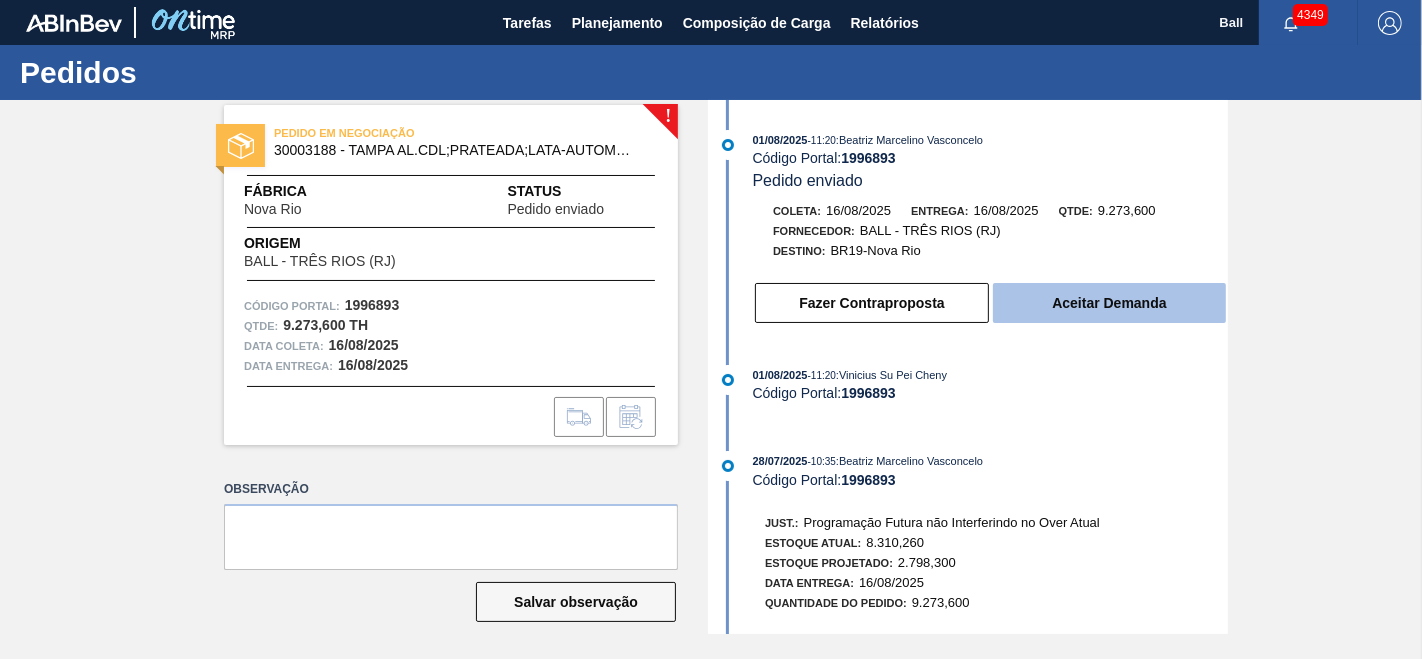 click on "Aceitar Demanda" at bounding box center [1109, 303] 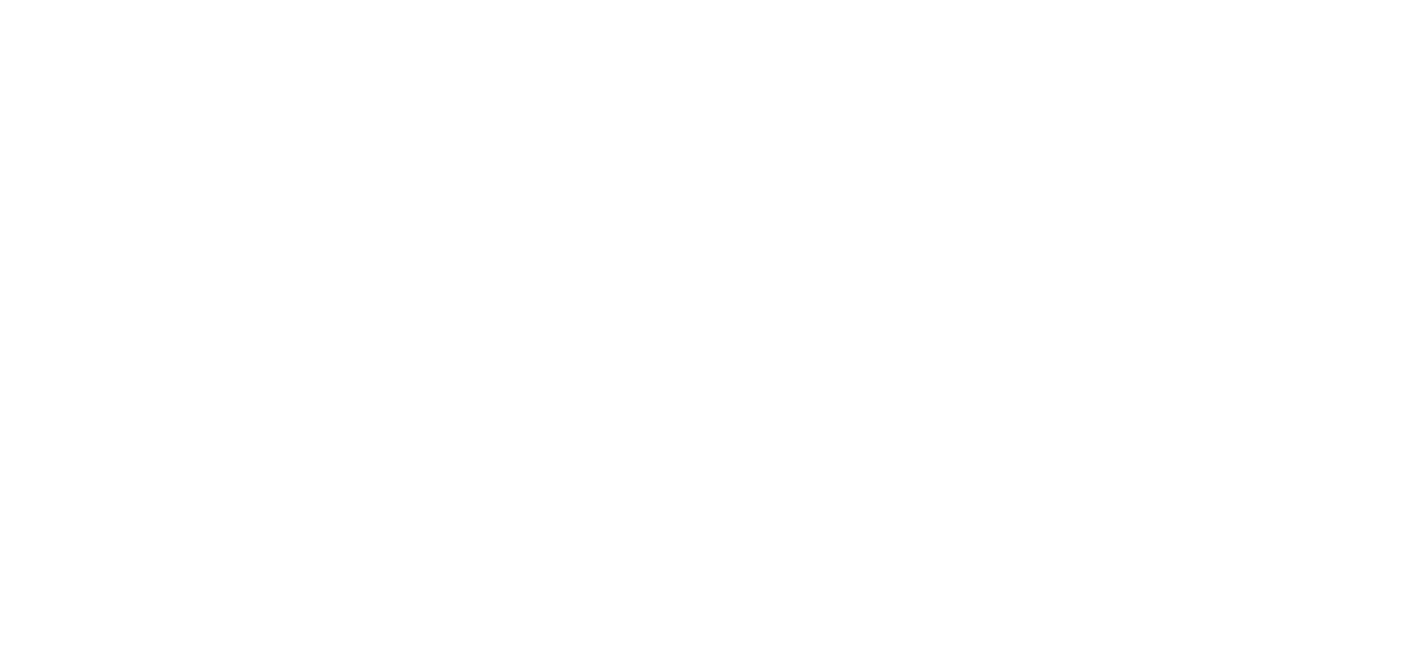 scroll, scrollTop: 0, scrollLeft: 0, axis: both 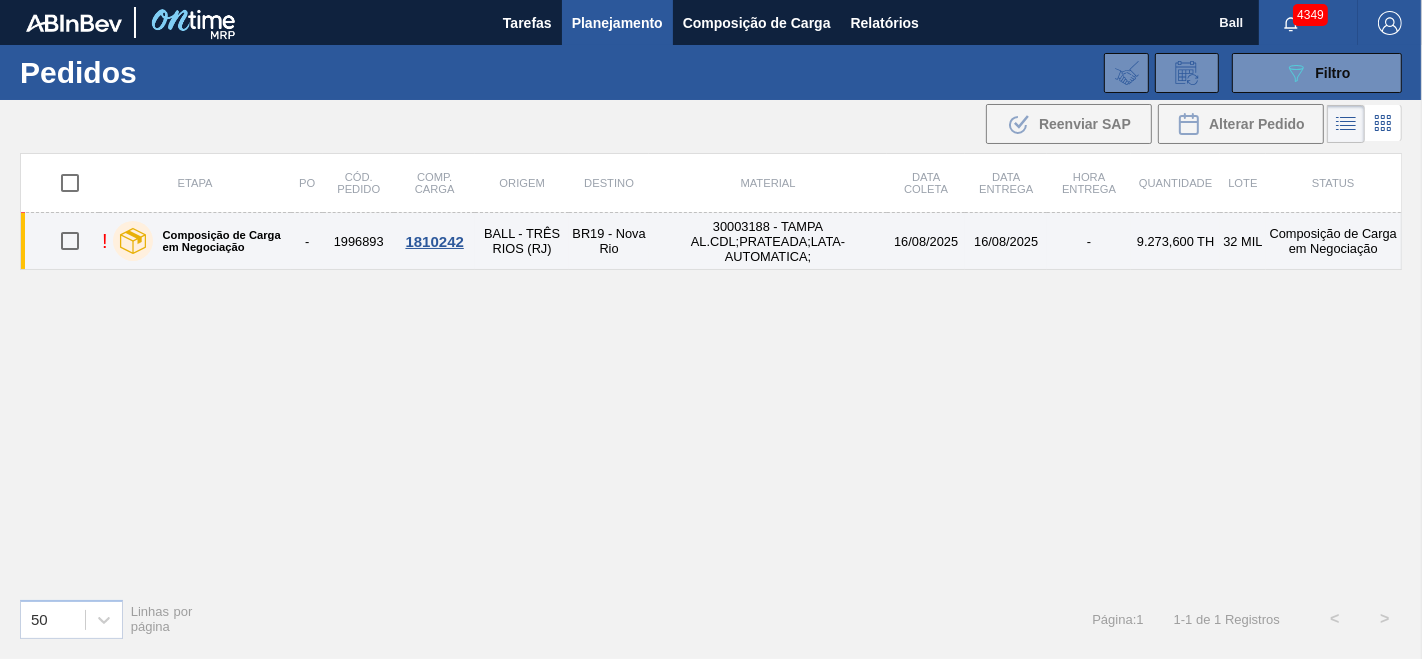 click on "30003188 - TAMPA AL.CDL;PRATEADA;LATA-AUTOMATICA;" at bounding box center (768, 241) 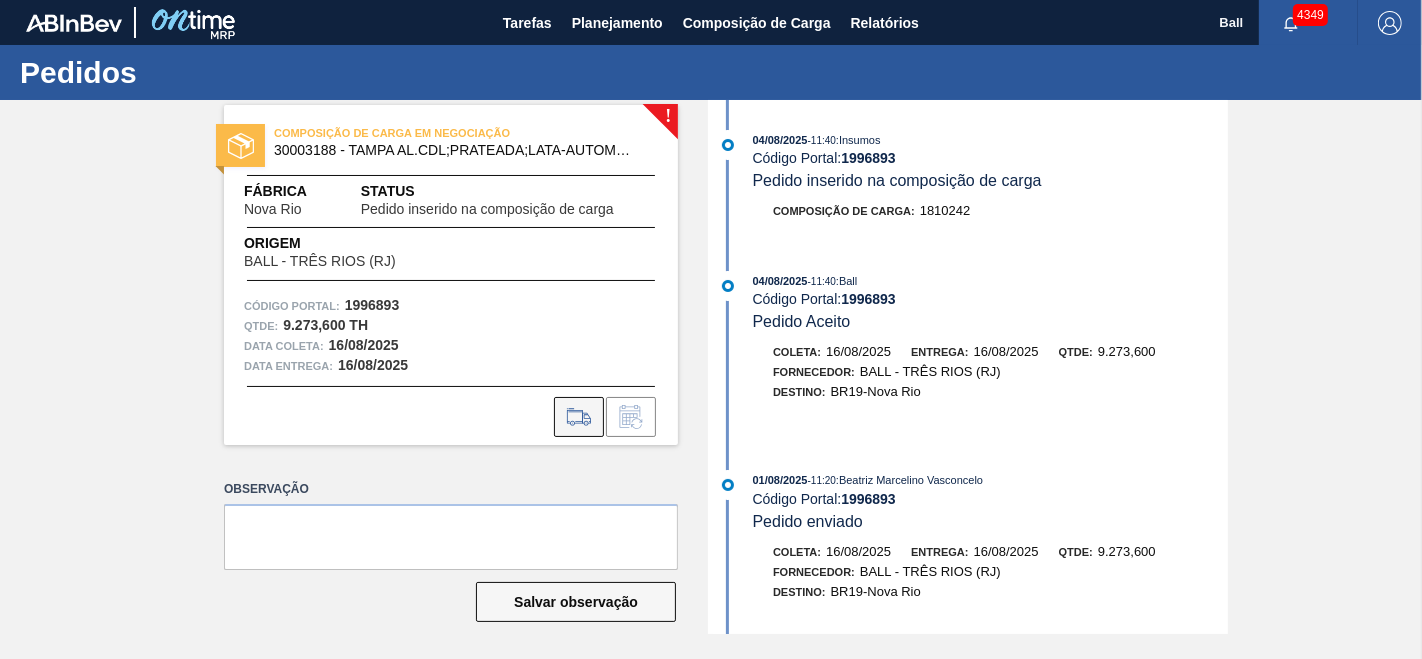 click 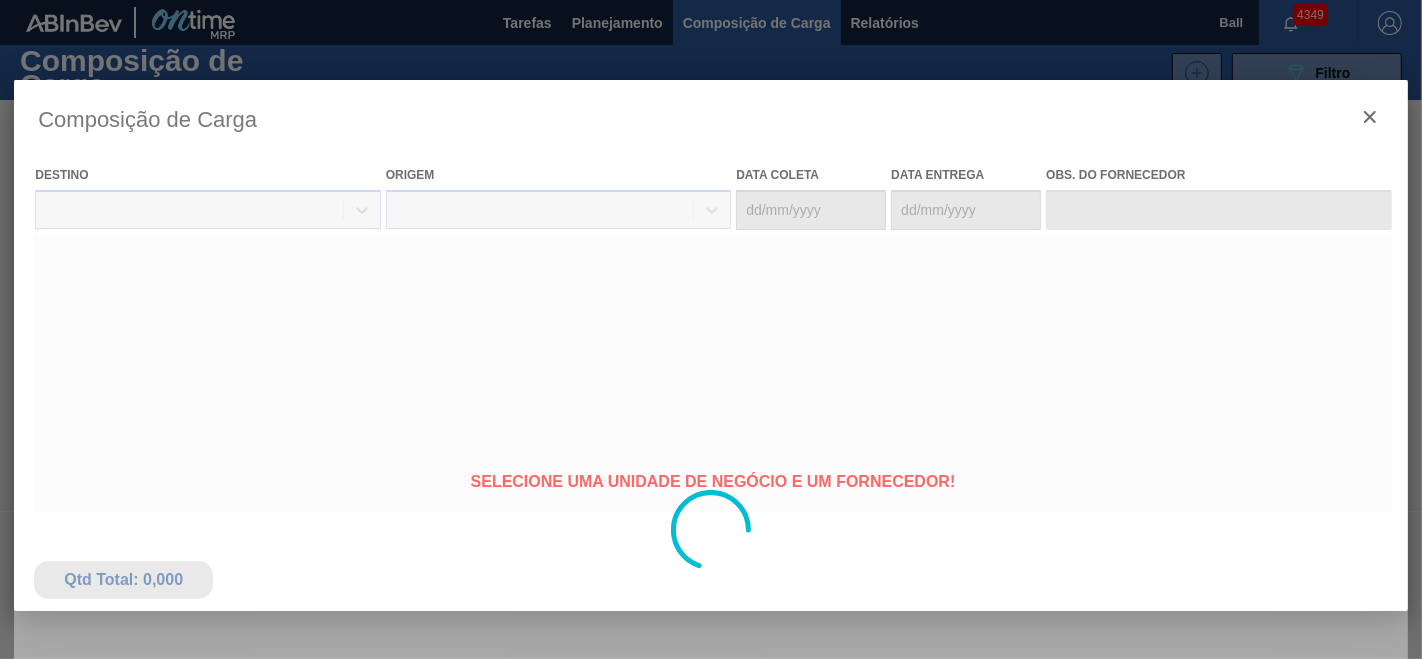 type on "16/08/2025" 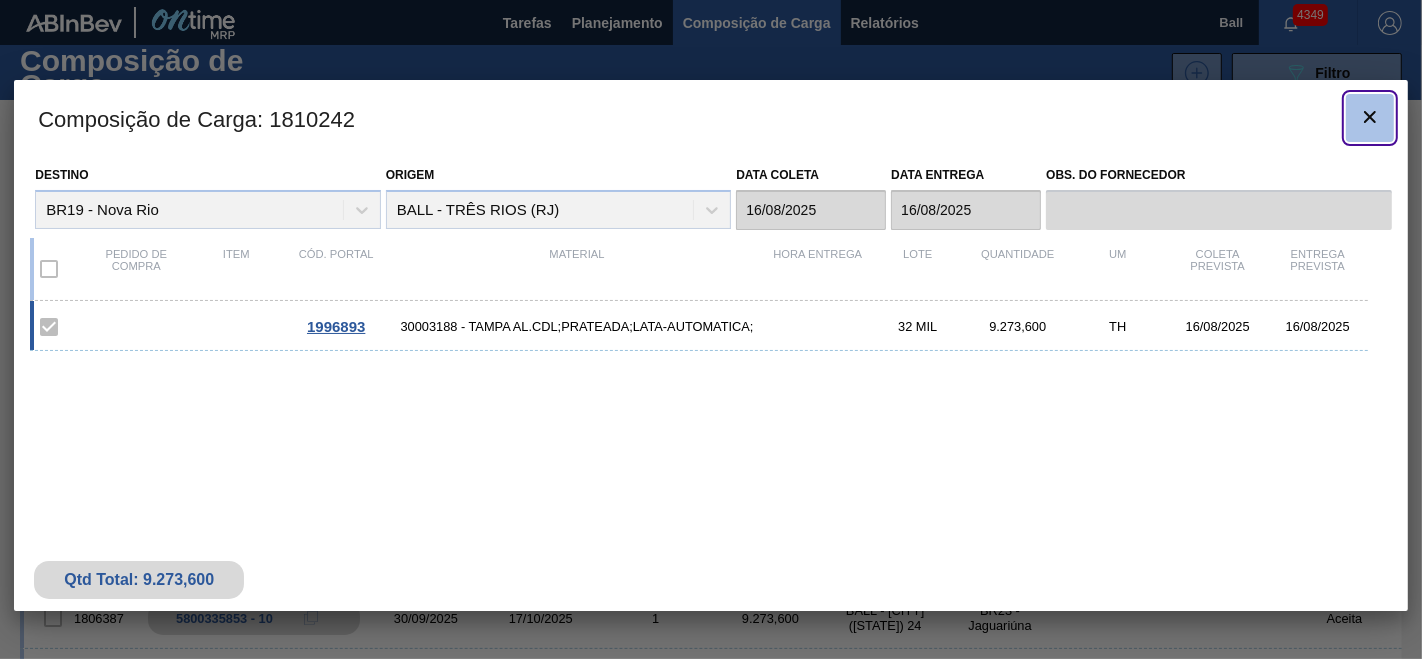 click 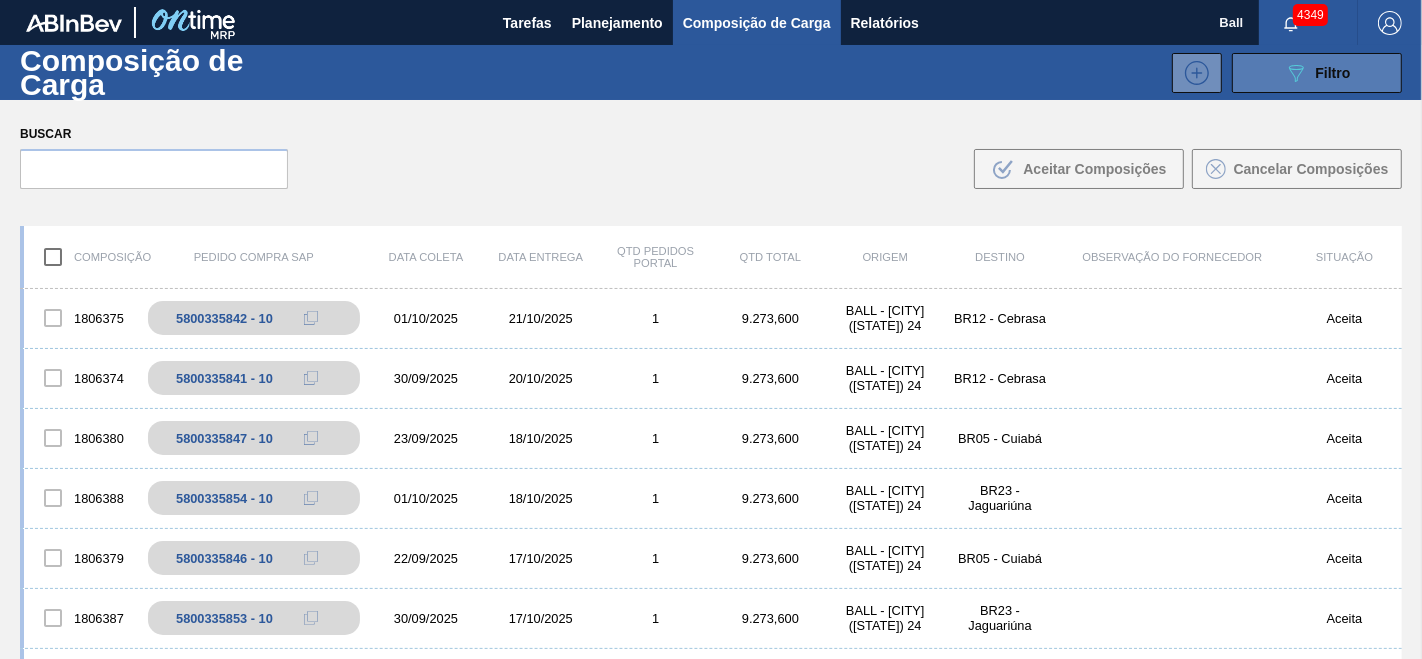 click on "089F7B8B-B2A5-4AFE-B5C0-19BA573D28AC Filtro" at bounding box center [1317, 73] 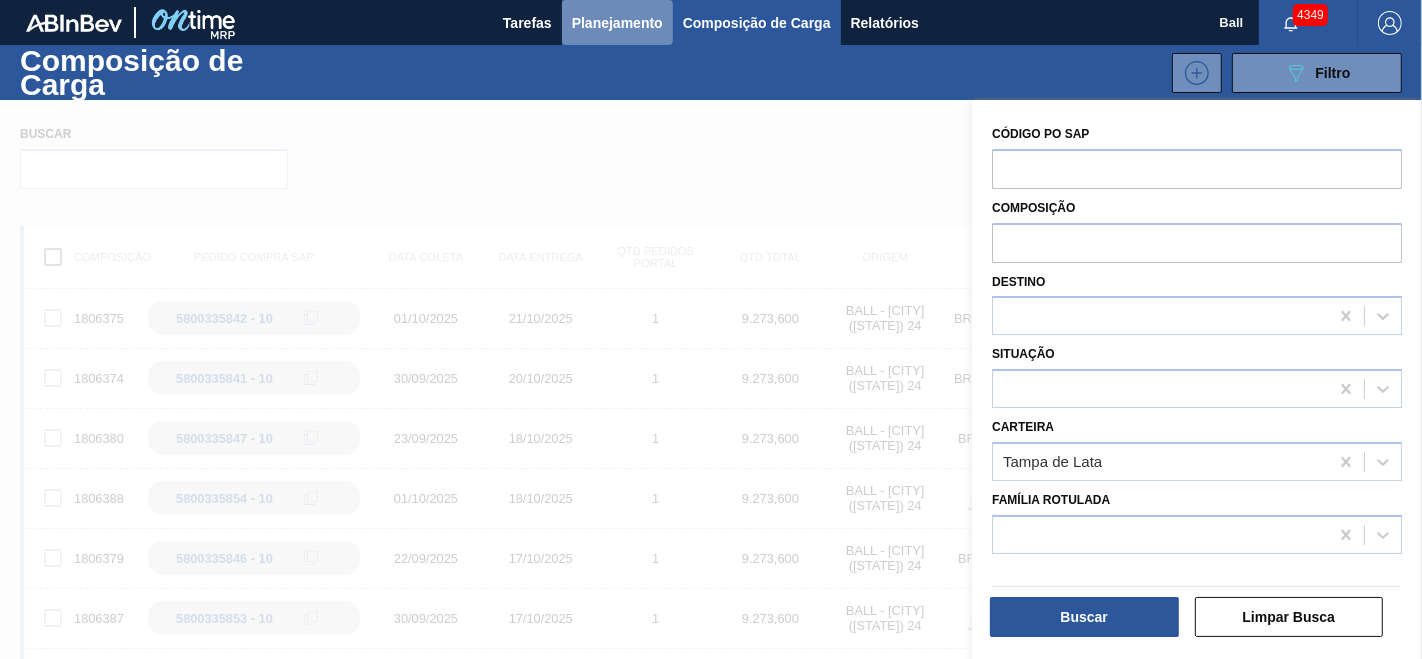 click on "Planejamento" at bounding box center [617, 23] 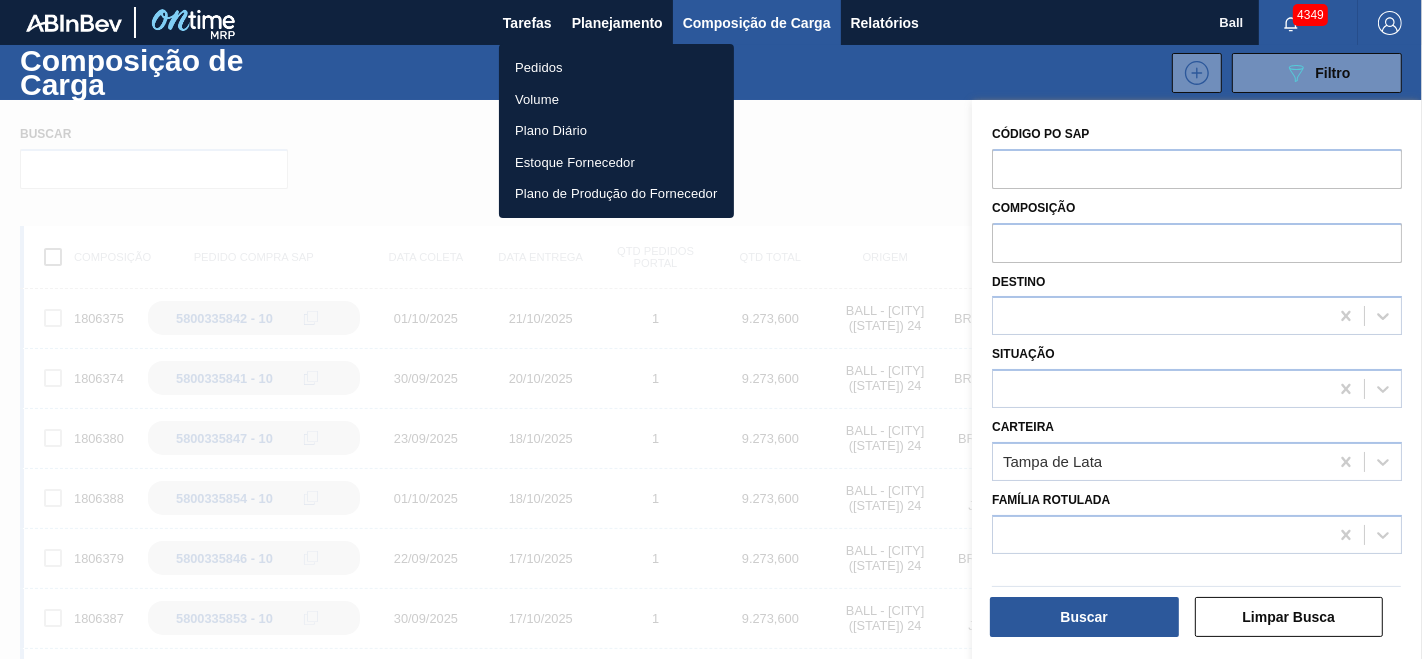 click on "Pedidos" at bounding box center (616, 68) 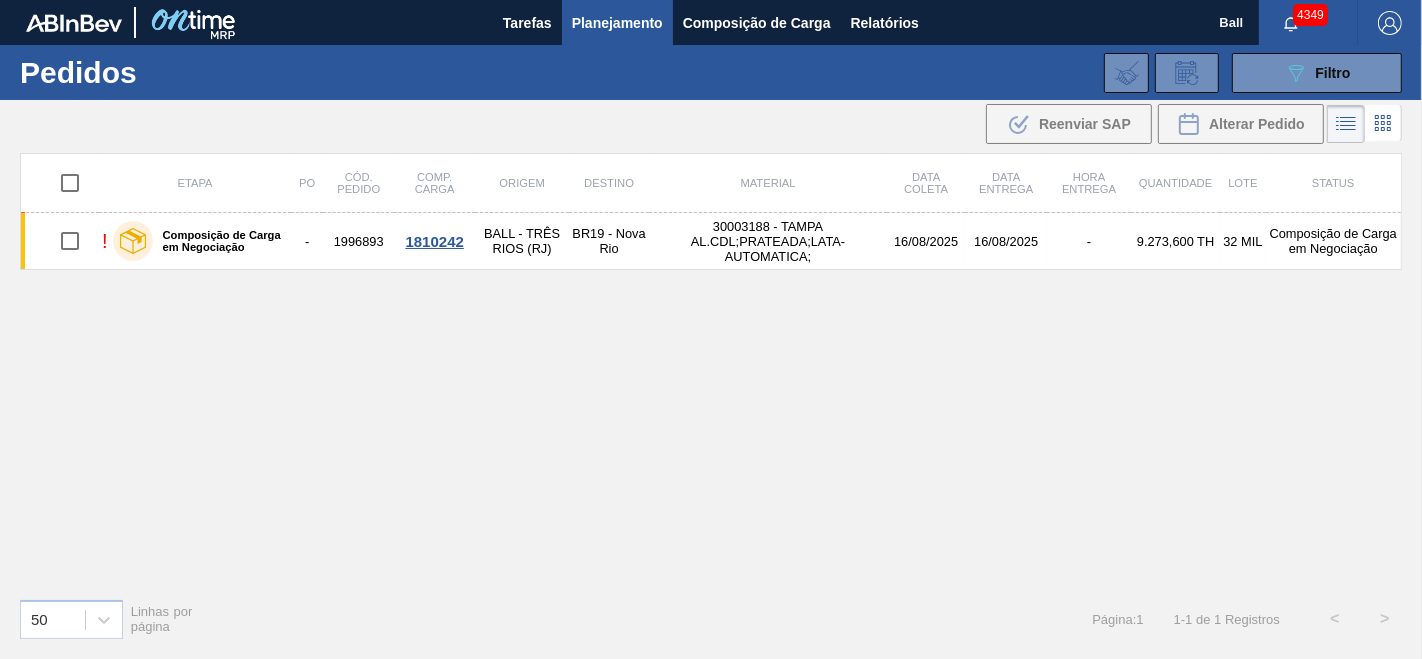 click on "Etapa PO Cód. Pedido Comp. Carga Origem Destino Material Data coleta Data entrega Hora Entrega Quantidade Lote Status ! Composição de Carga em Negociação - 1996893 1810242 BALL - TRÊS RIOS (RJ) BR19 - Nova Rio 30003188 - TAMPA AL.CDL;PRATEADA;LATA-AUTOMATICA; 16/08/2025 16/08/2025 - 9.273,600 TH 32 MIL Composição de Carga em Negociação" at bounding box center [711, 367] 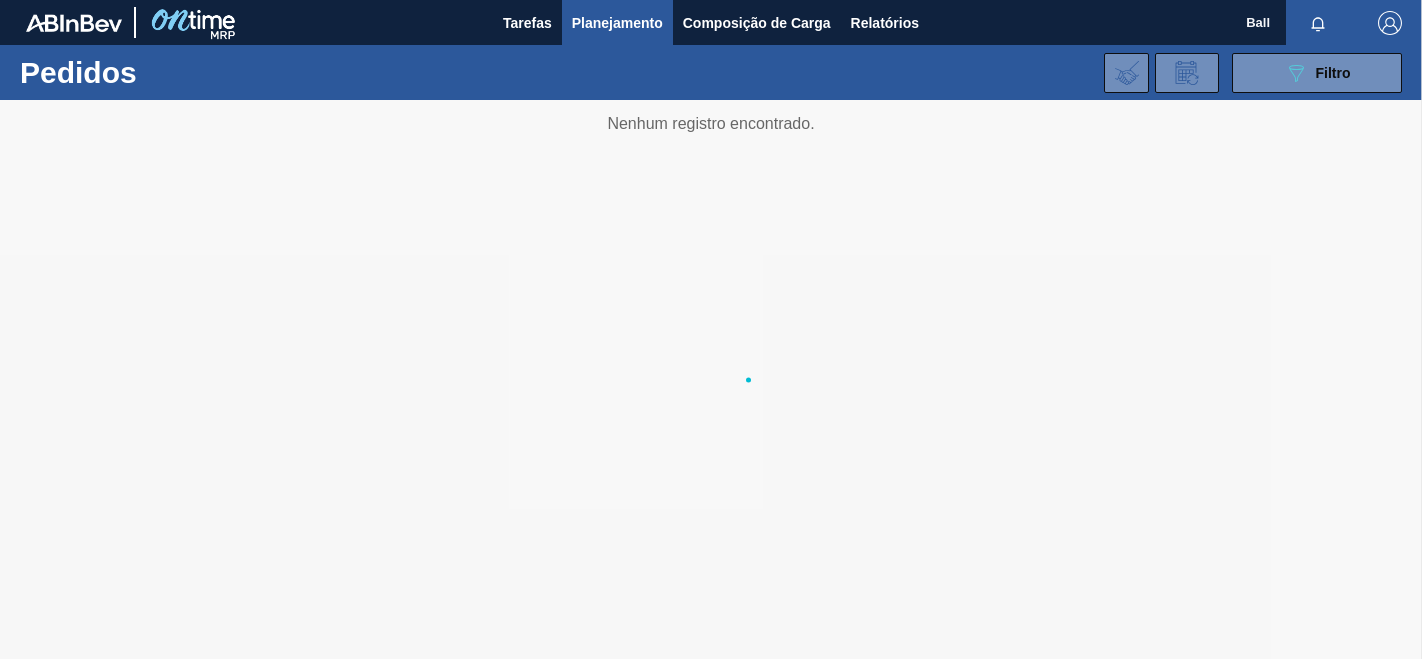 scroll, scrollTop: 0, scrollLeft: 0, axis: both 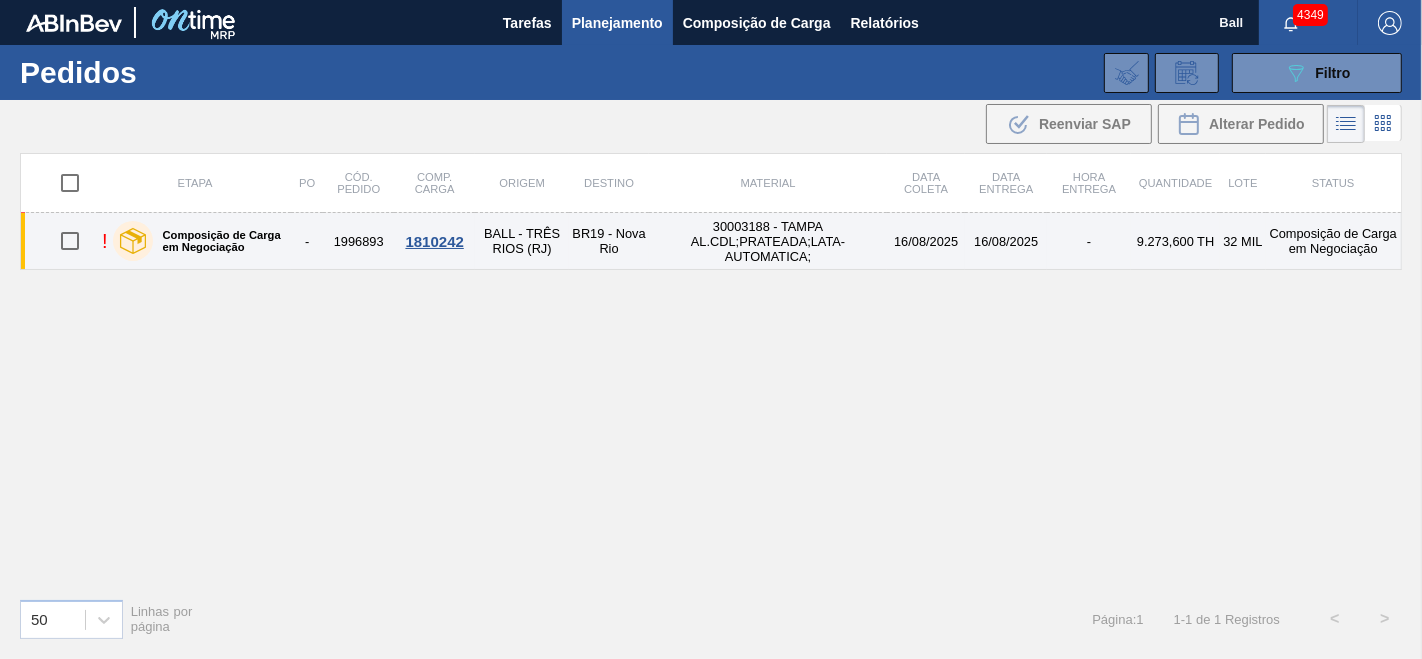 click on "16/08/2025" at bounding box center (1006, 241) 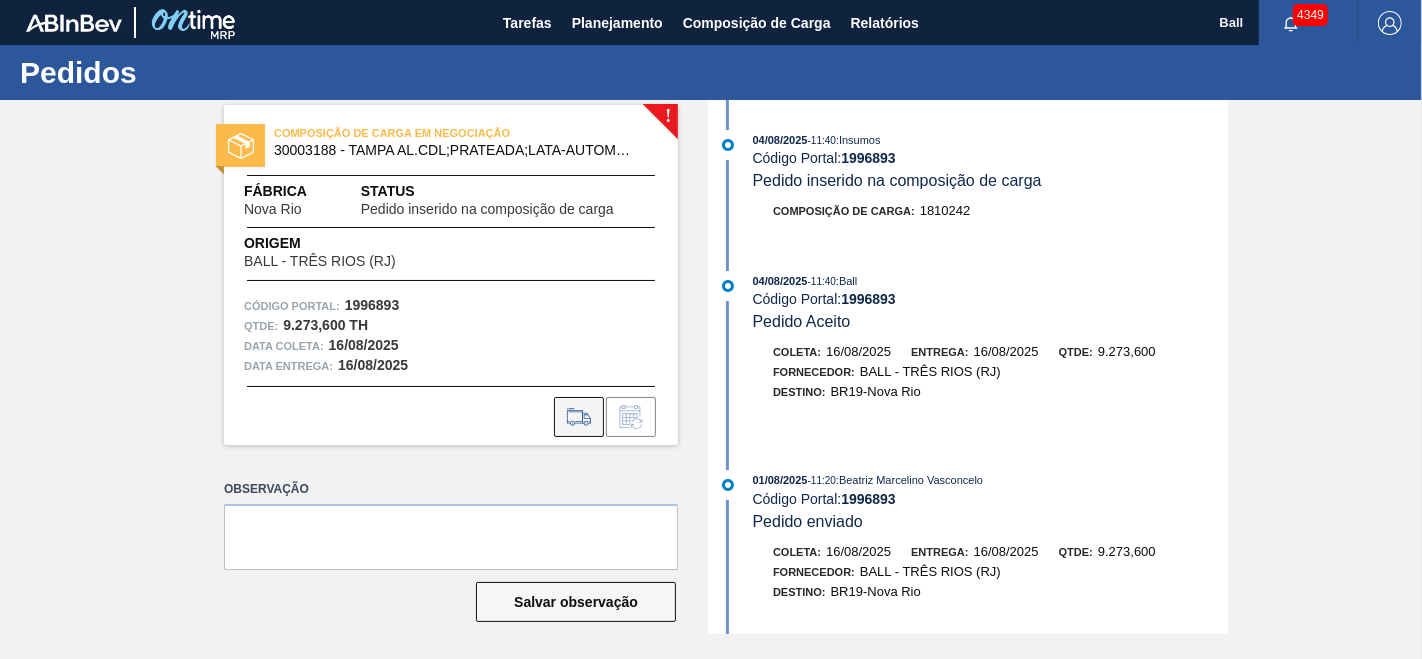 click 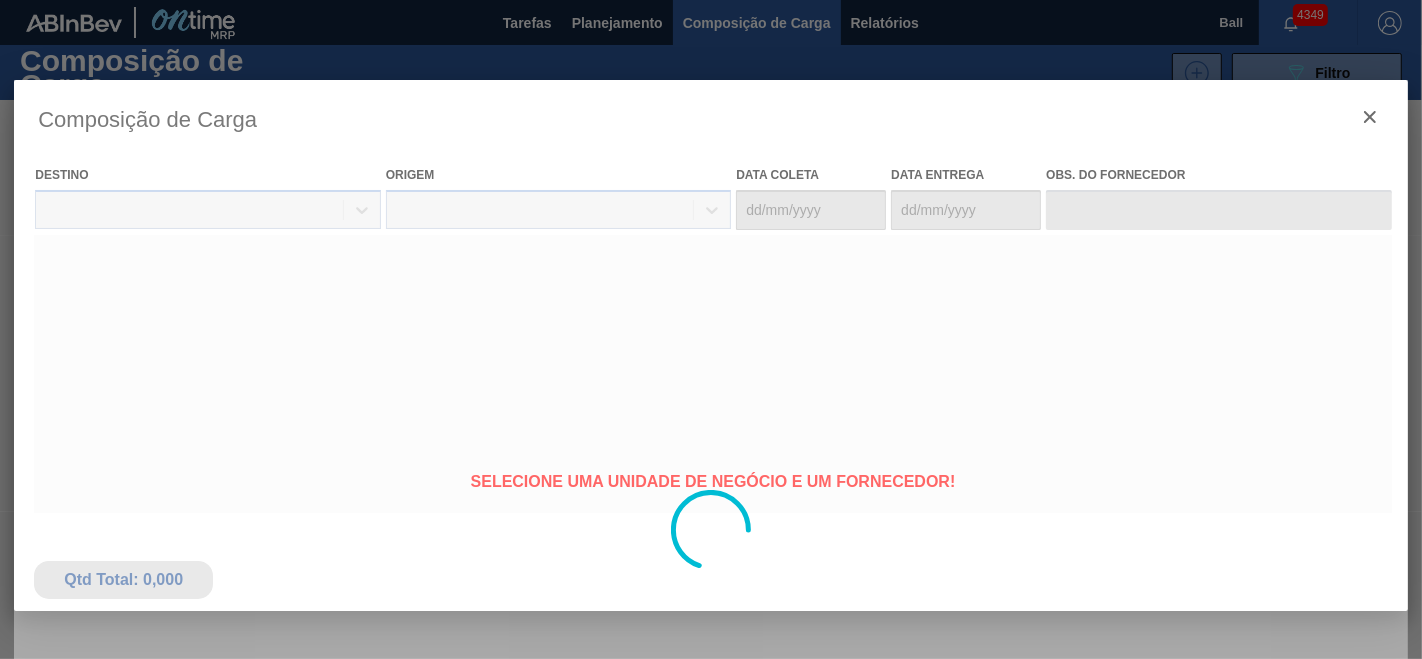 type on "16/08/2025" 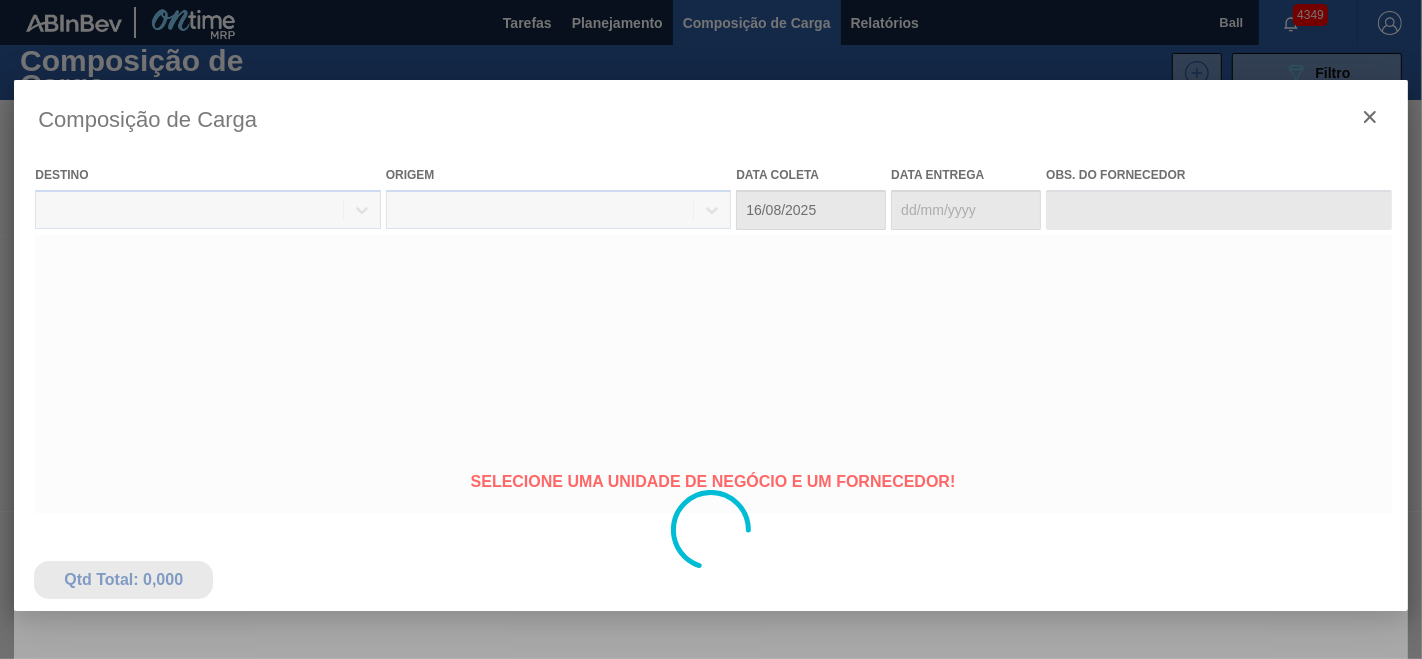 type on "16/08/2025" 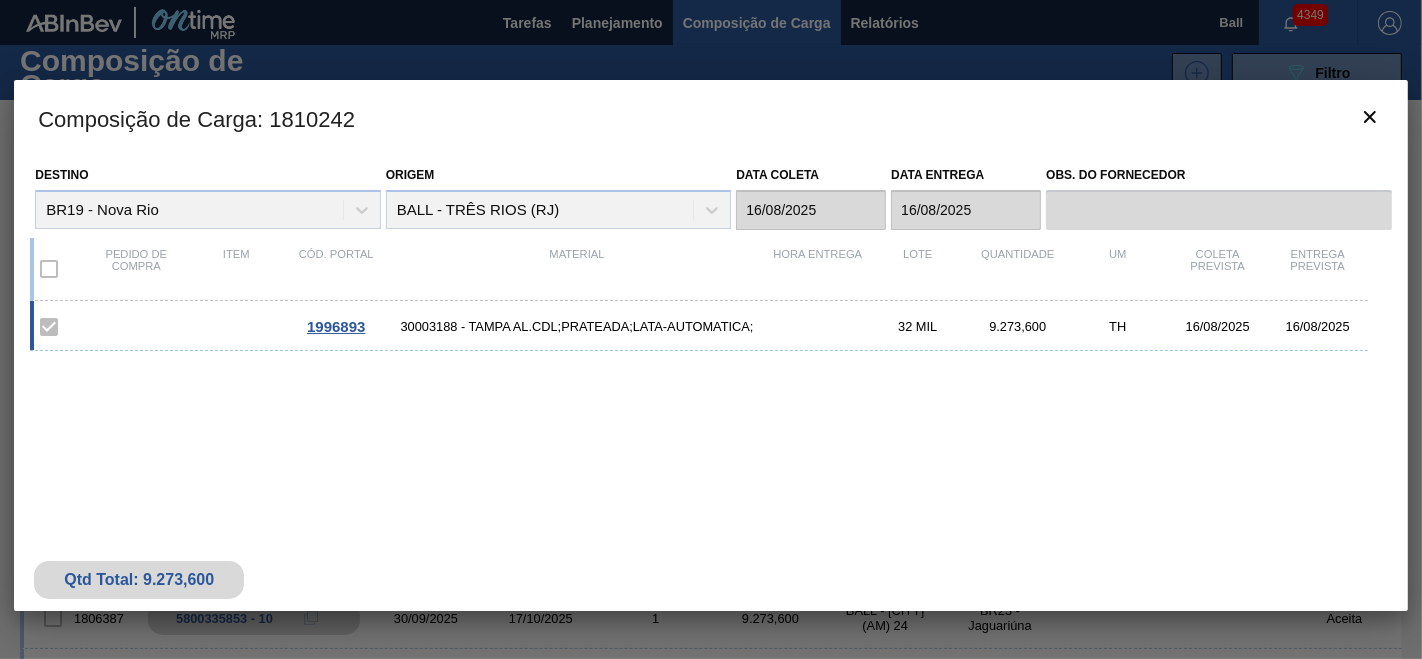 click on "[NUMBER] [NUMBER] - [CITY] AL.CDL;PRATEADA;LATA-AUTOMATICA; 32 MIL 9.273,600 TH [DATE] [DATE]" at bounding box center [707, 426] 